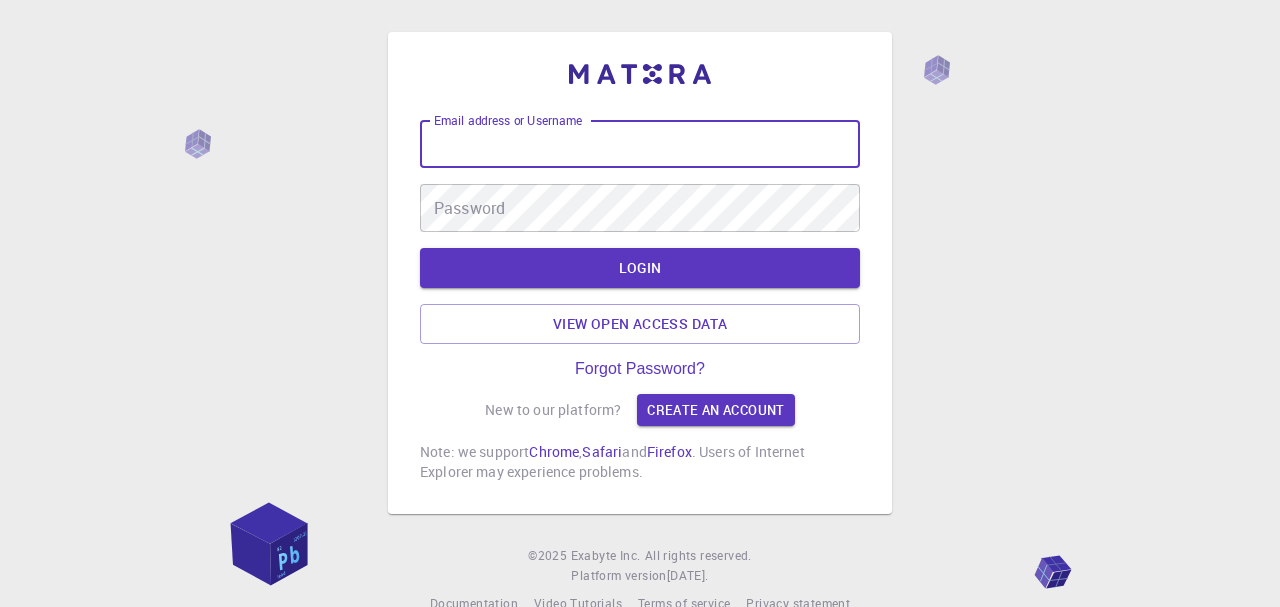 scroll, scrollTop: 0, scrollLeft: 0, axis: both 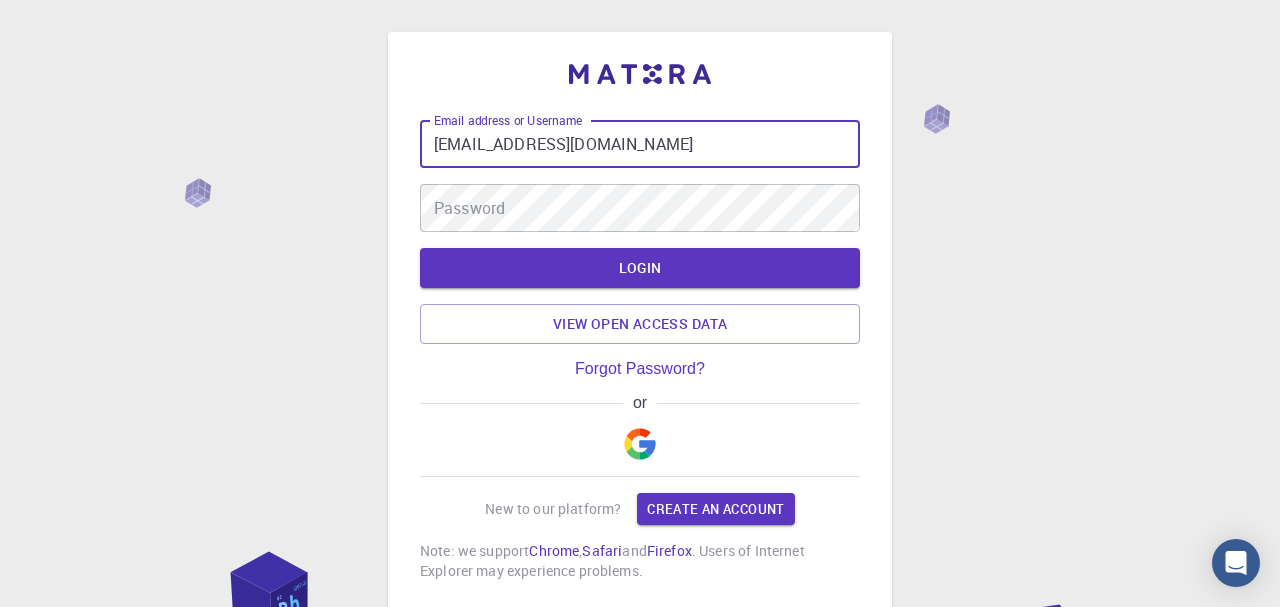 type on "[EMAIL_ADDRESS][DOMAIN_NAME]" 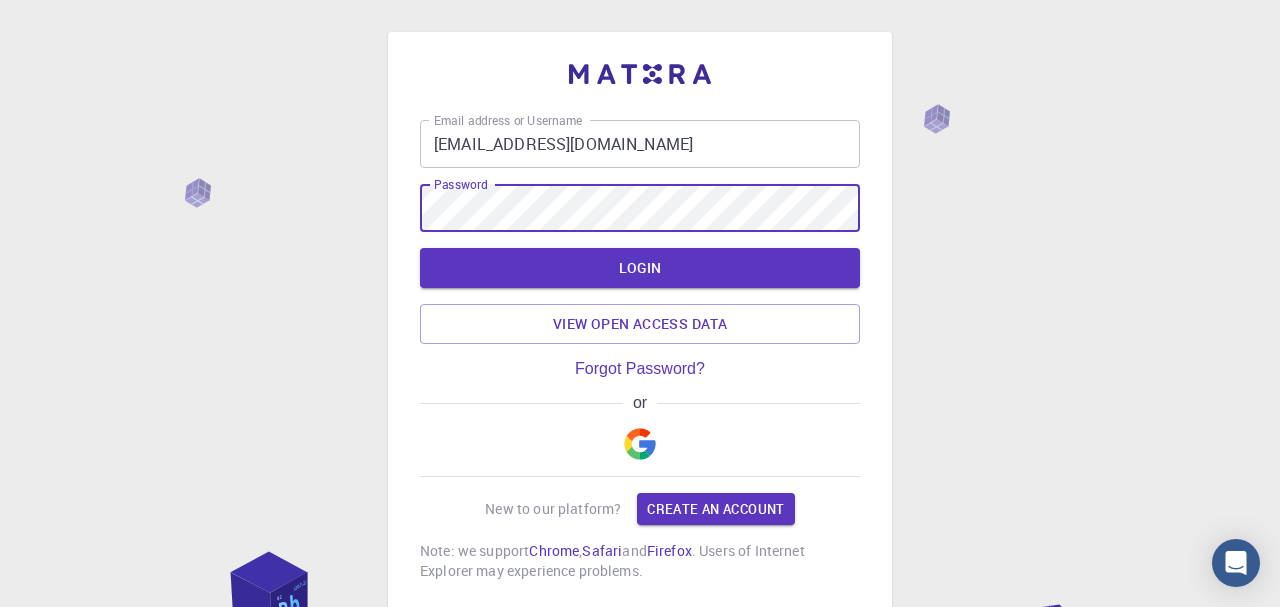 click on "LOGIN" at bounding box center [640, 268] 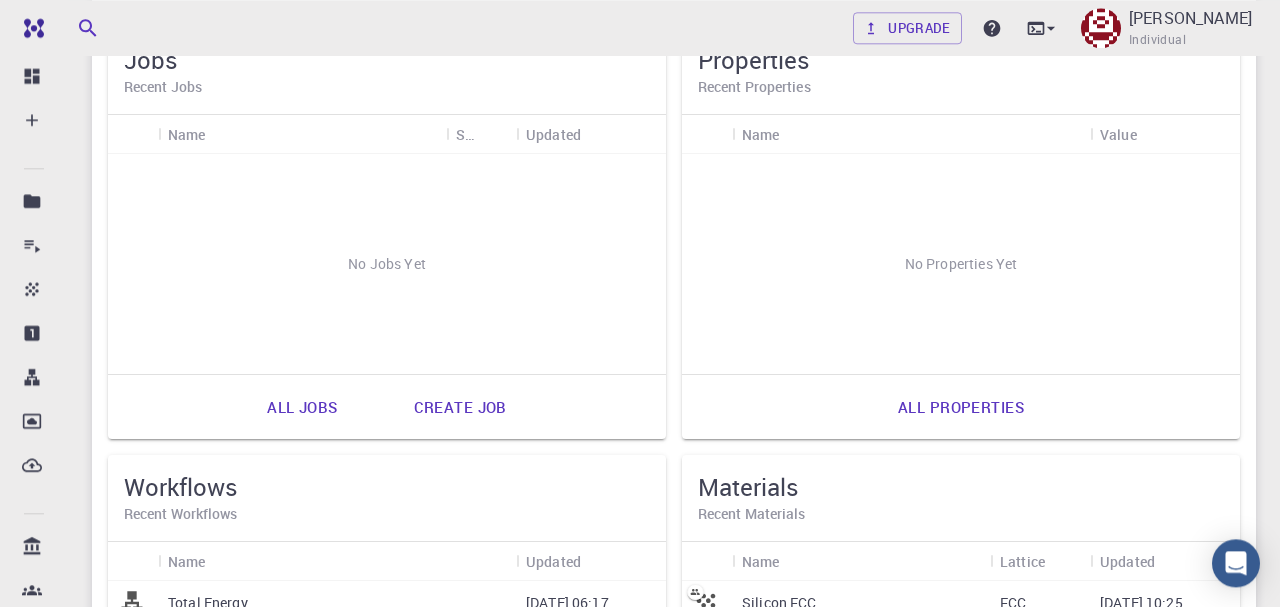 scroll, scrollTop: 208, scrollLeft: 0, axis: vertical 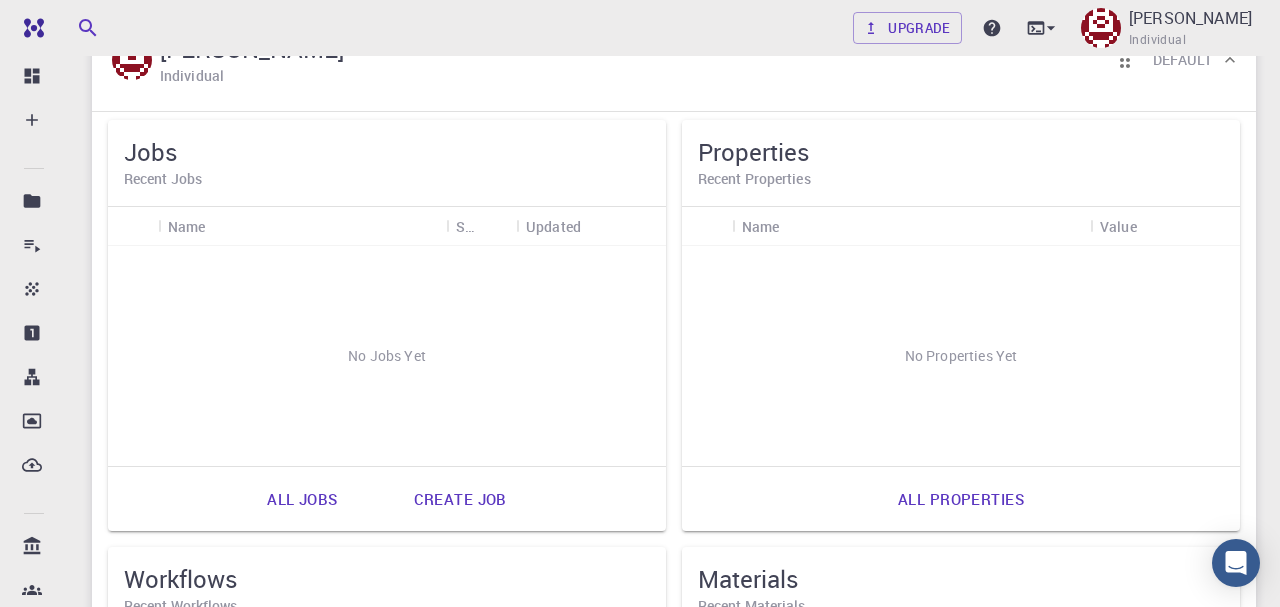 click on "Create job" at bounding box center (460, 499) 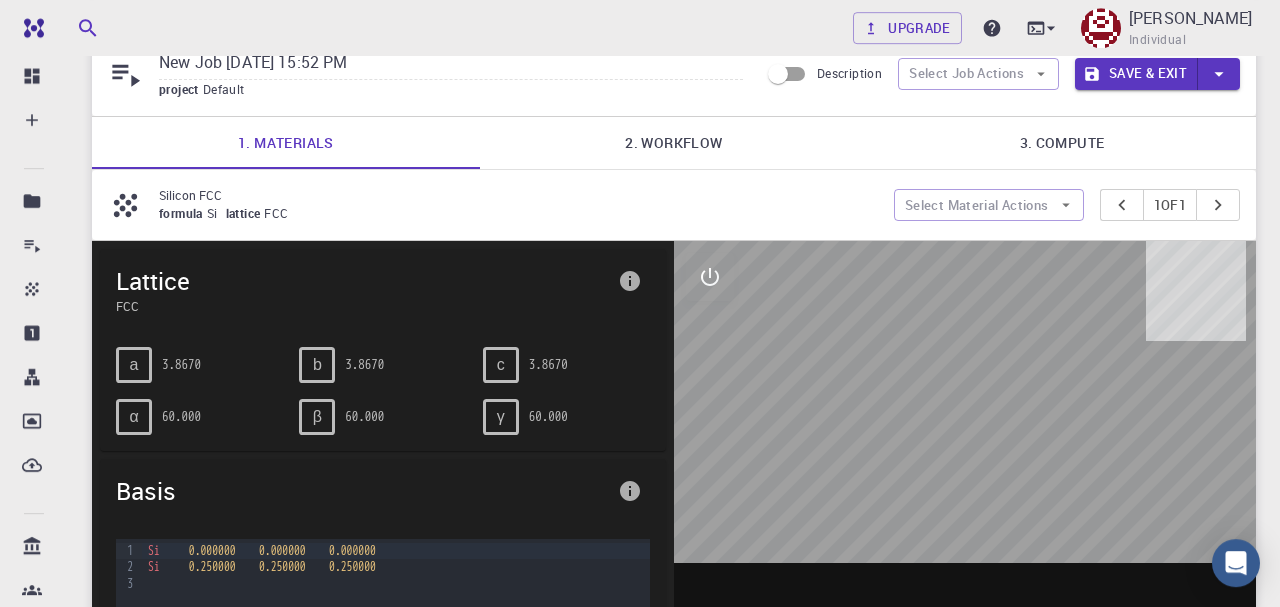 scroll, scrollTop: 0, scrollLeft: 0, axis: both 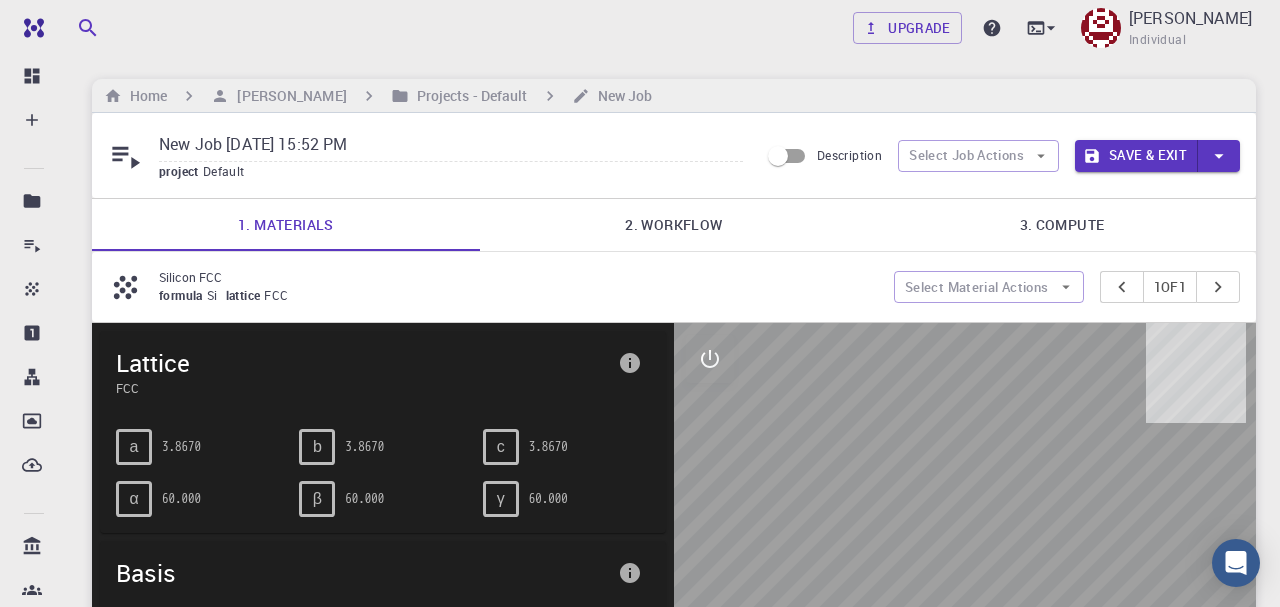 click on "New Job [DATE] 15:52 PM project Default Description Select Job Actions Save & Exit" at bounding box center [674, 155] 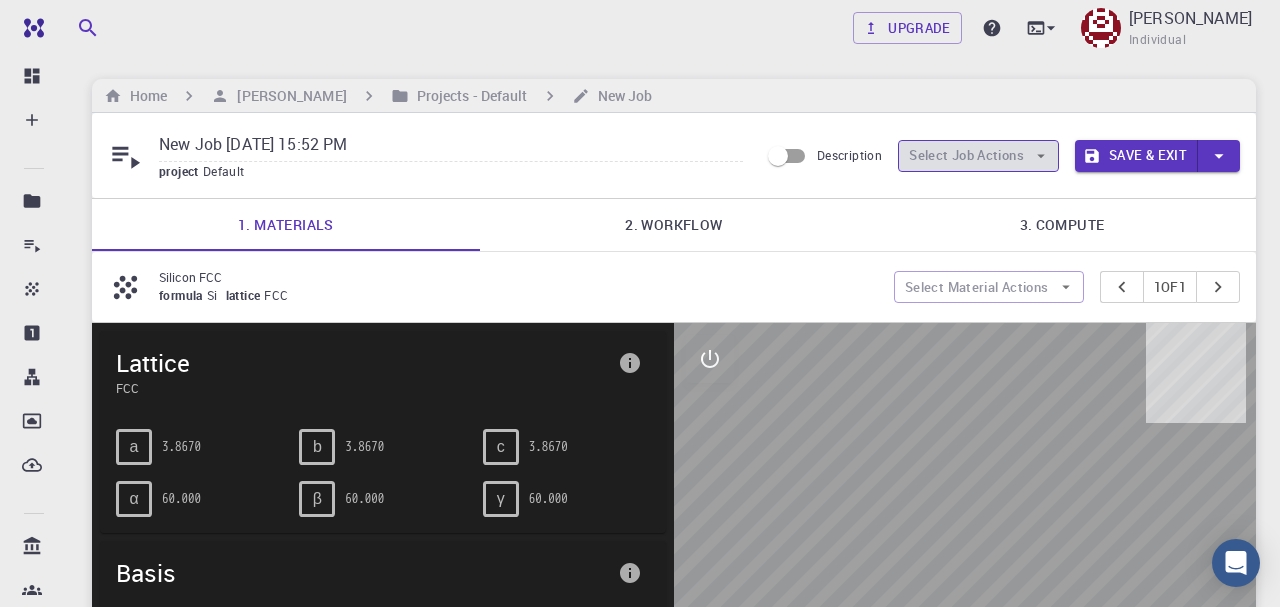 click on "Select Job Actions" at bounding box center [978, 156] 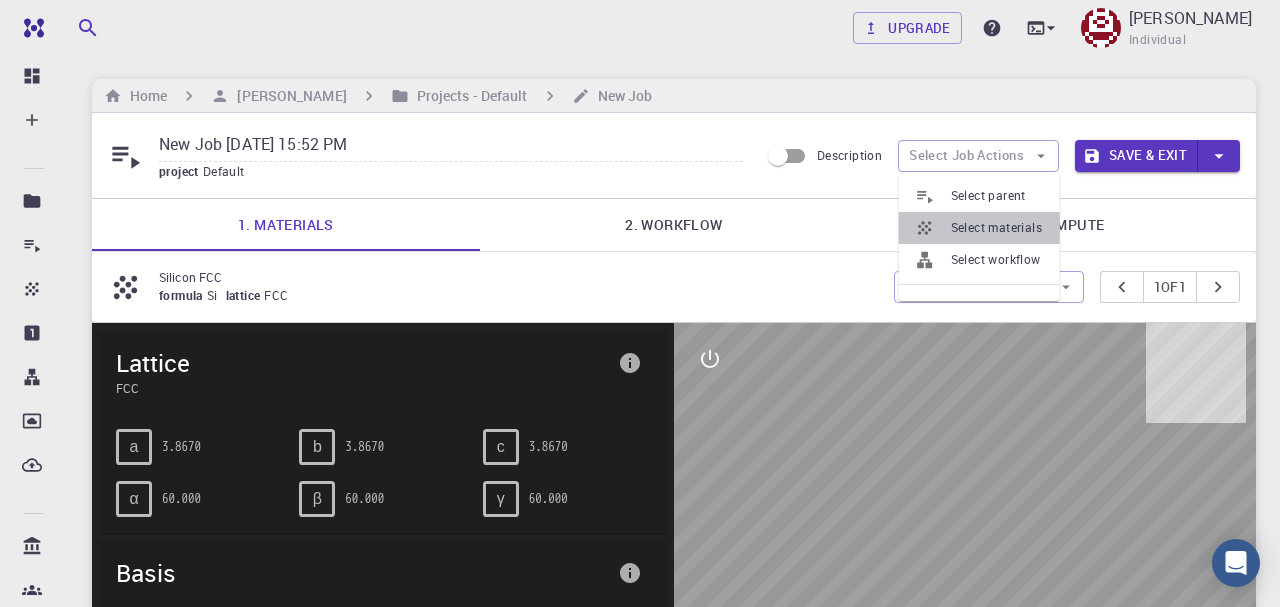 click on "Select materials" at bounding box center [979, 228] 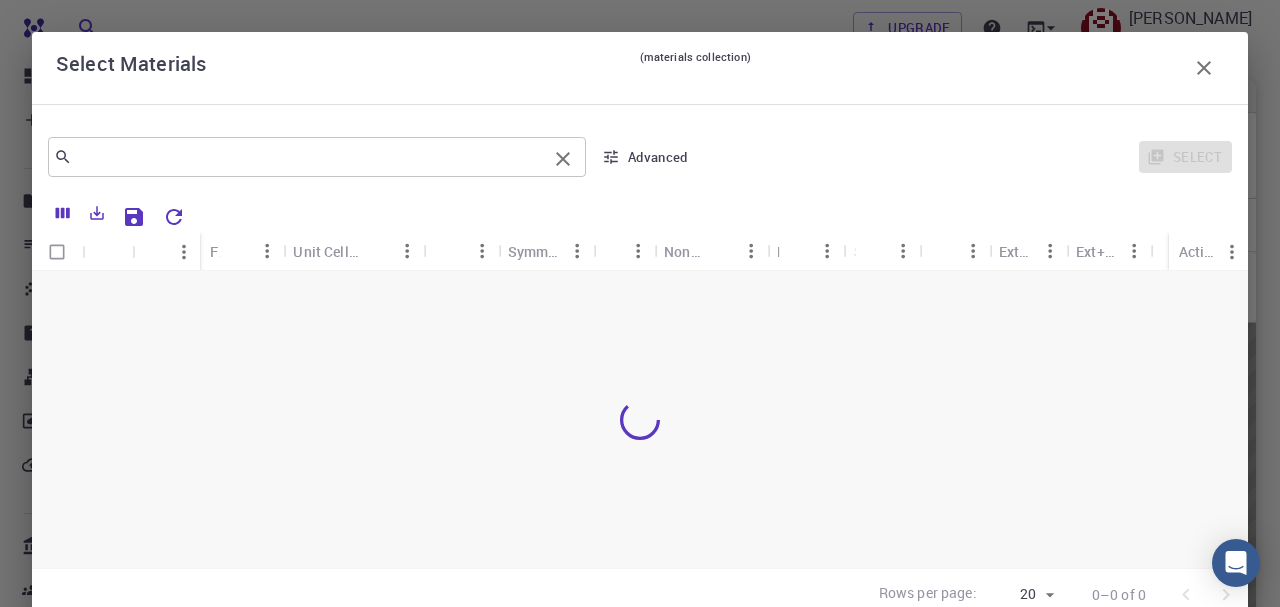click on "​" at bounding box center [317, 157] 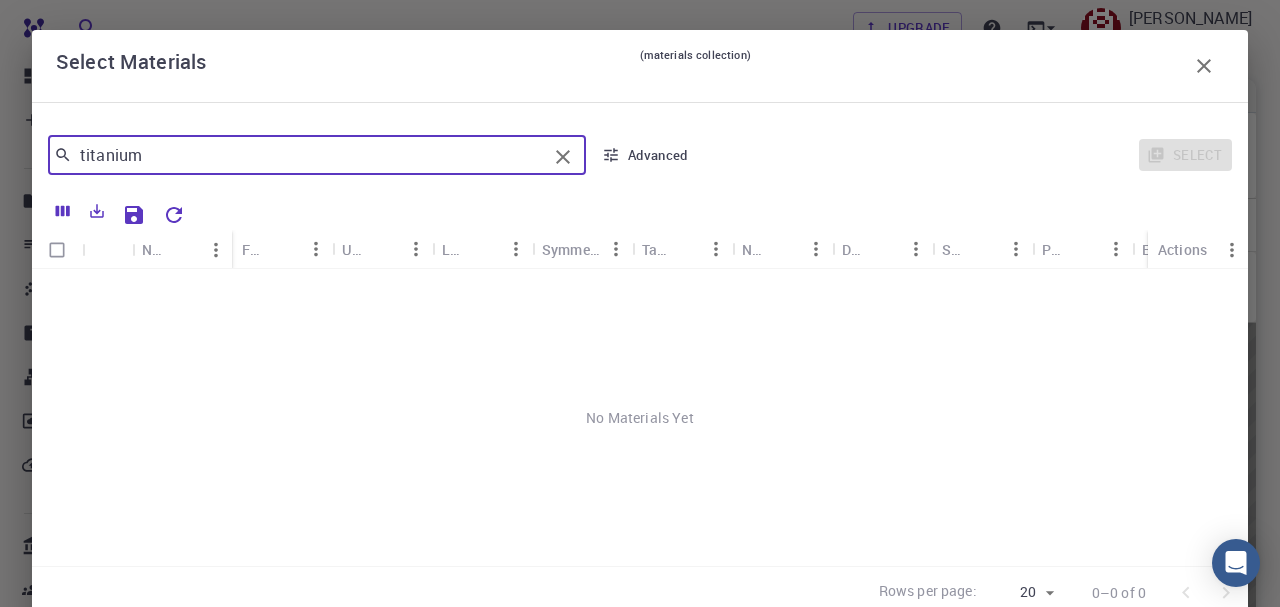 scroll, scrollTop: 0, scrollLeft: 0, axis: both 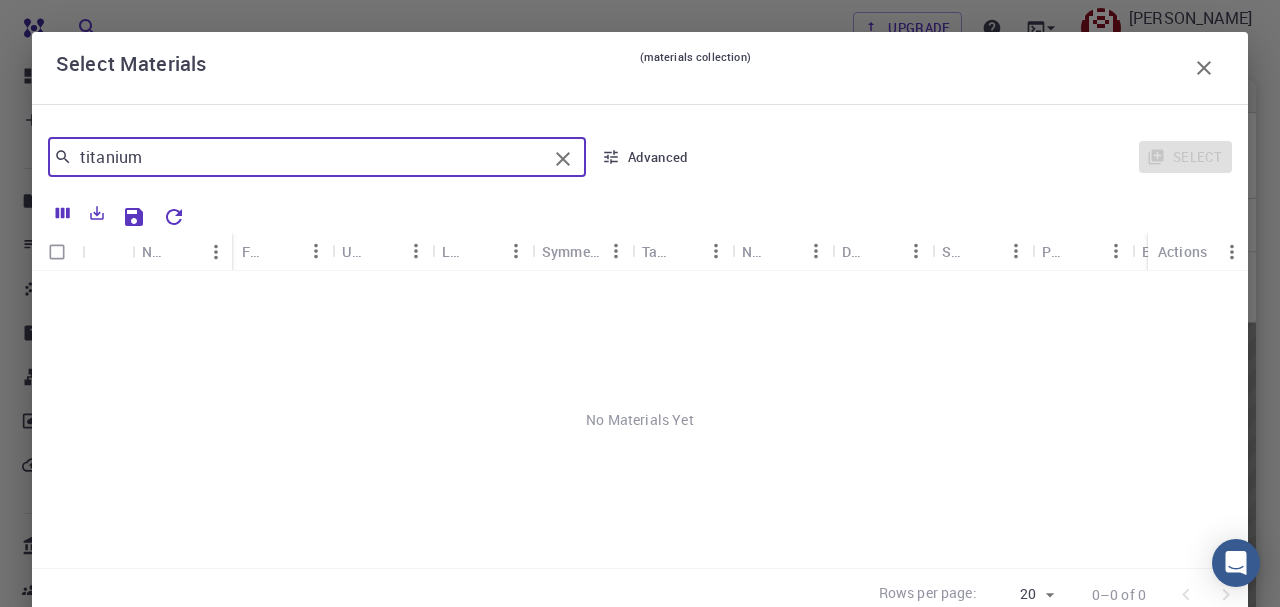 click on "titanium ​ Advanced Select" at bounding box center (640, 157) 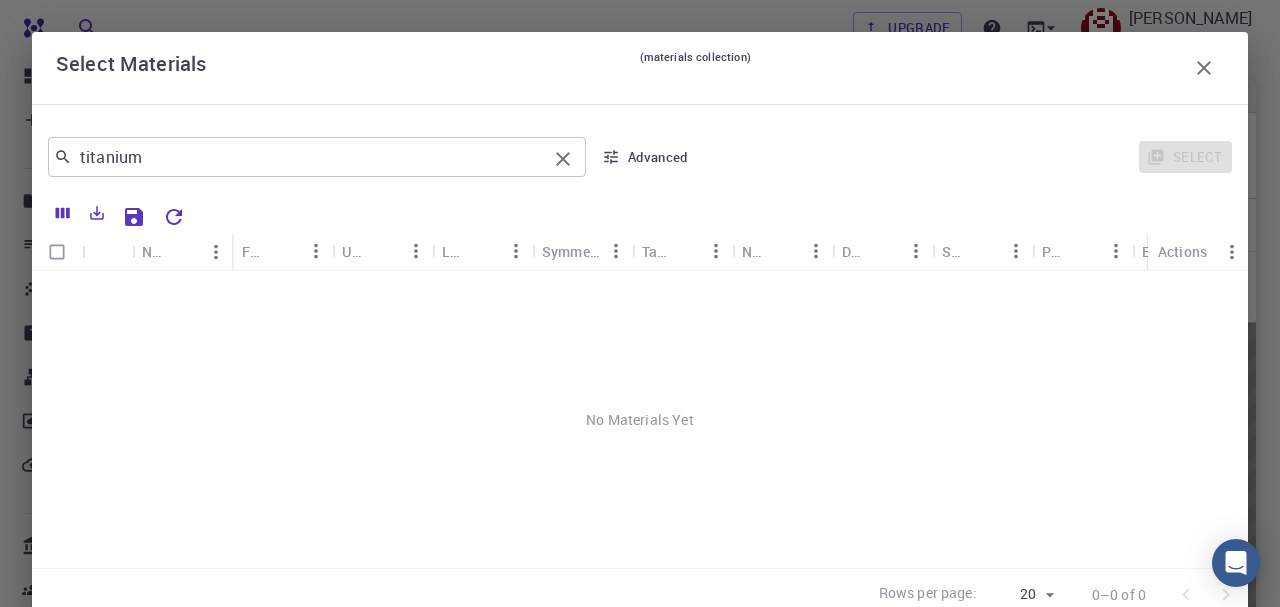 click on "titanium ​" at bounding box center [317, 157] 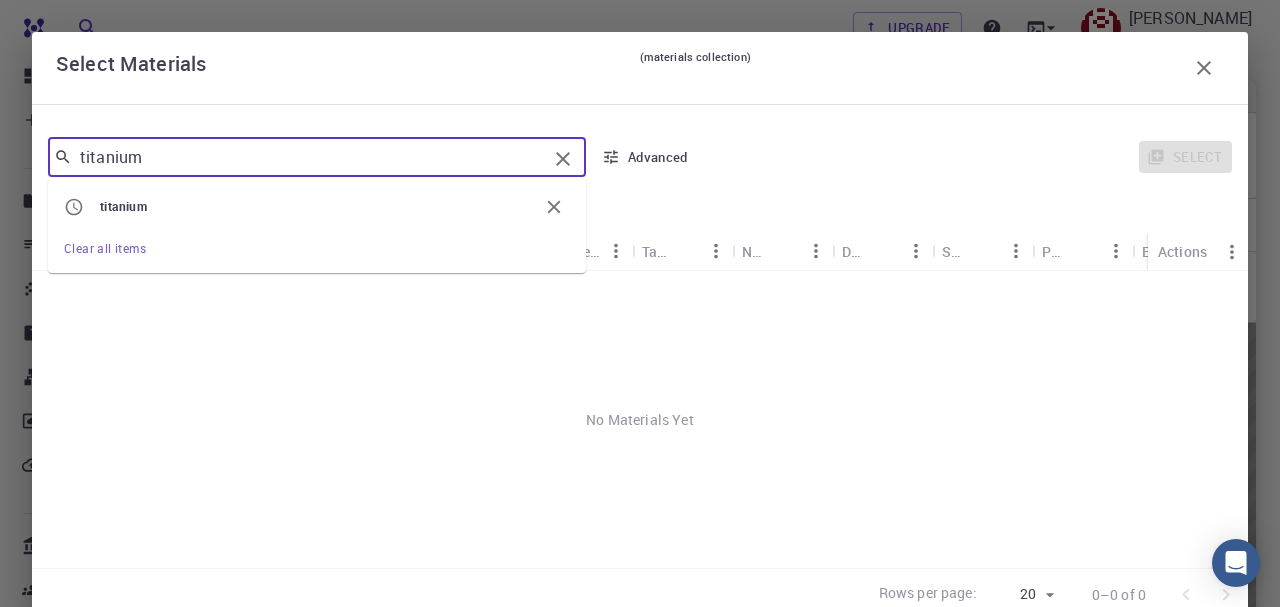 drag, startPoint x: 166, startPoint y: 173, endPoint x: 107, endPoint y: 173, distance: 59 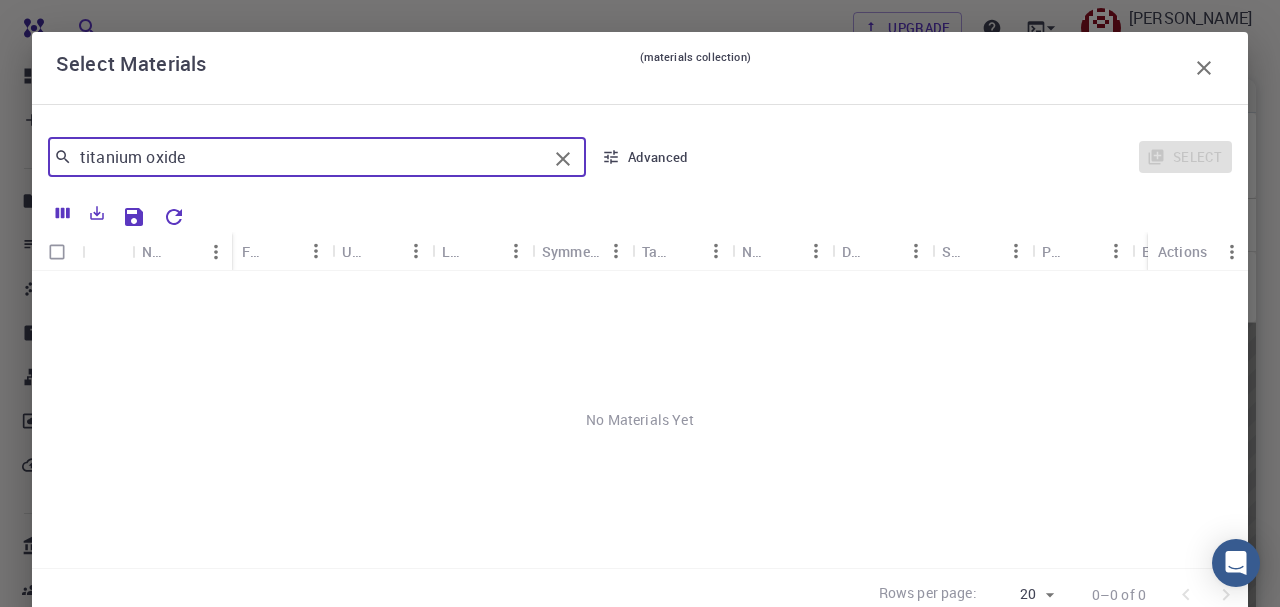 type on "titanium oxide" 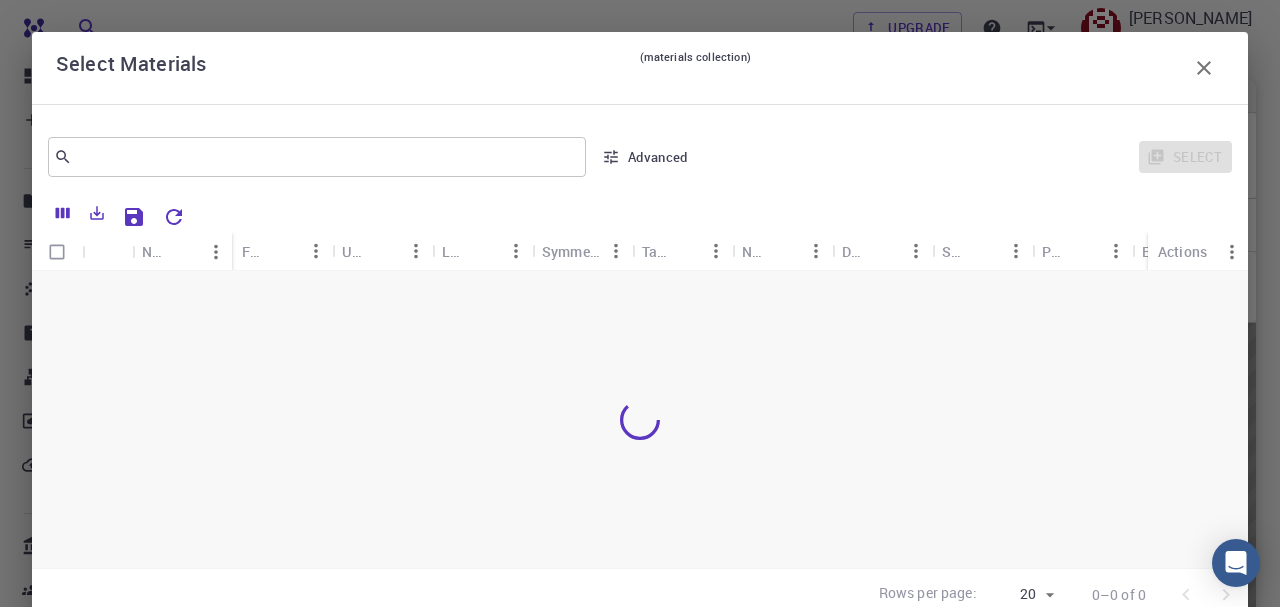 click on "​ Advanced" at bounding box center [373, 157] 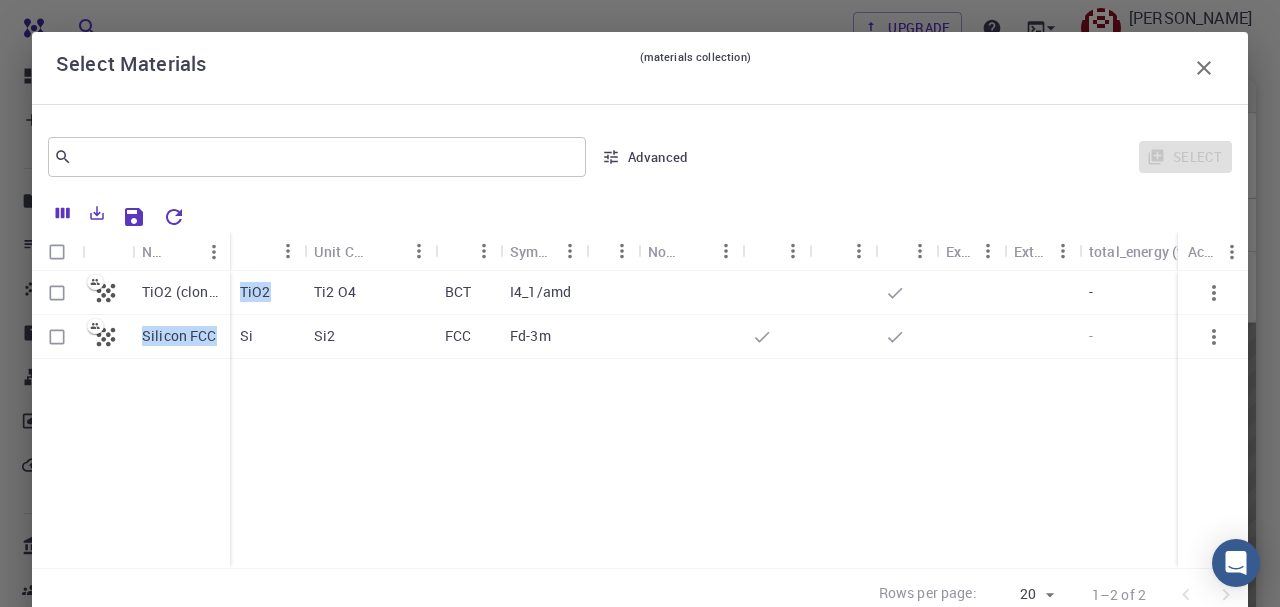 drag, startPoint x: 177, startPoint y: 292, endPoint x: 239, endPoint y: 298, distance: 62.289646 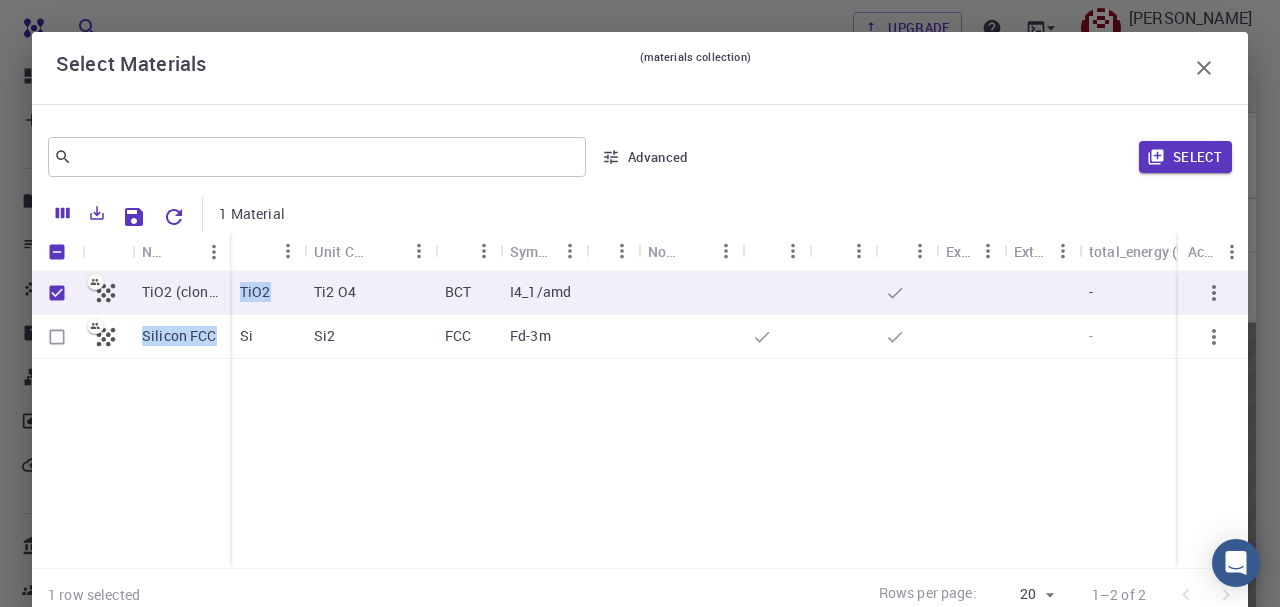 checkbox on "true" 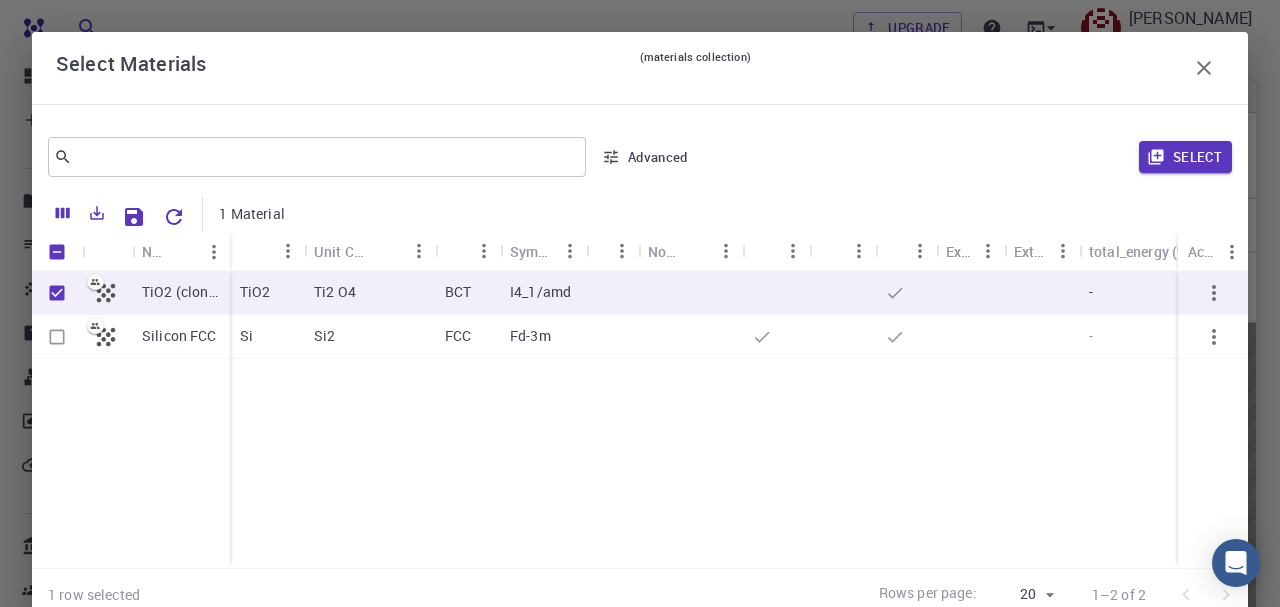 click on "​ Advanced Select 1   Material Name Formula Unit Cell Formula Lattice Symmetry Tags Non-periodic Default Shared Public Ext+lnk Ext+web total_energy (vasp:dft:gga:pbe) density_of_states (qe:dft:gga:pbe) total_energy (:dft:gga:pbe) pressure (:dft:gga:pbe) Actions TiO2 (clone) Silicon FCC TiO2 Ti2 O4 BCT I4_1/amd - - - - Si Si2 FCC Fd-3m - - - - 1 row selected Rows per page: 20 20 1–2 of 2" at bounding box center (640, 371) 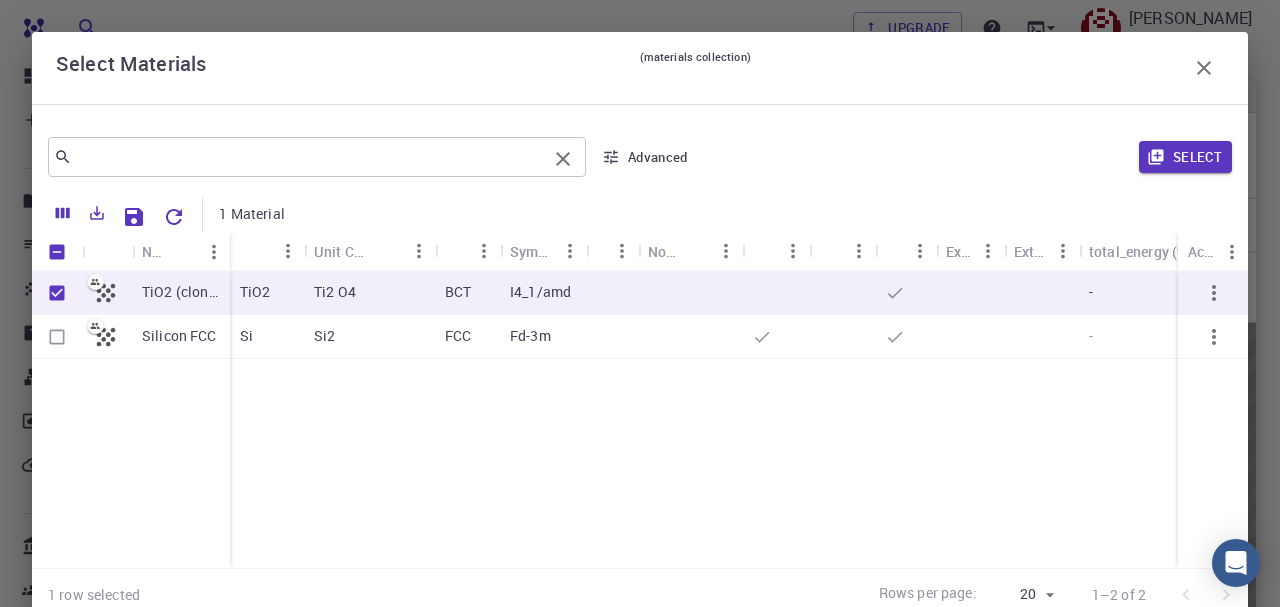 click on "​" at bounding box center [317, 157] 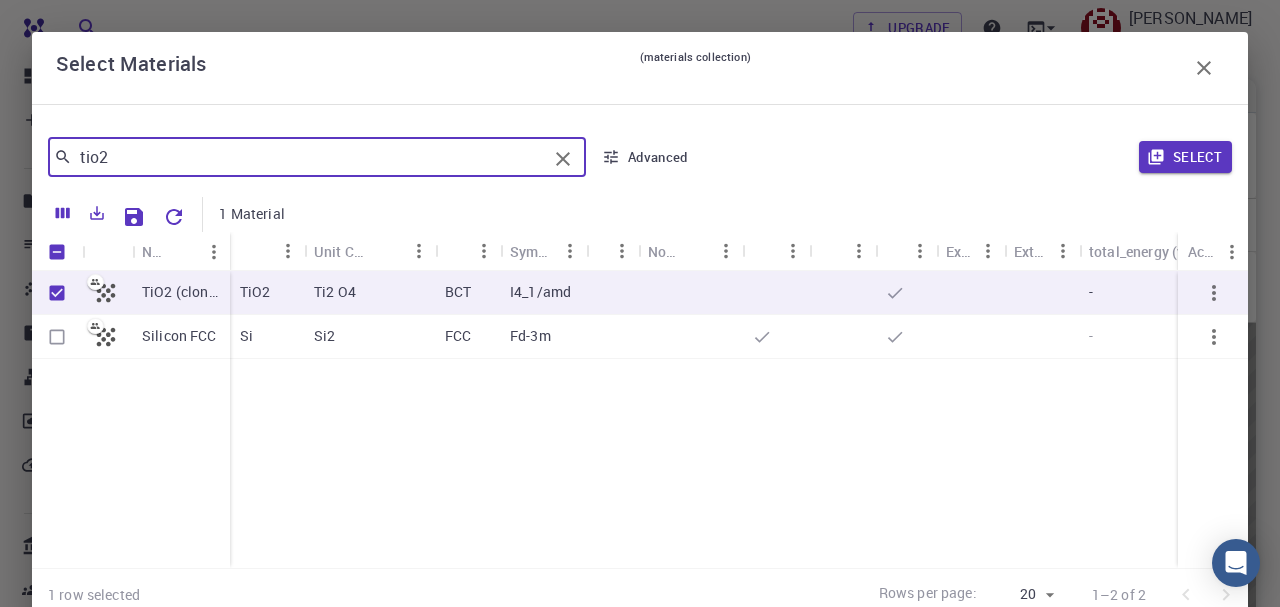 type on "tio2" 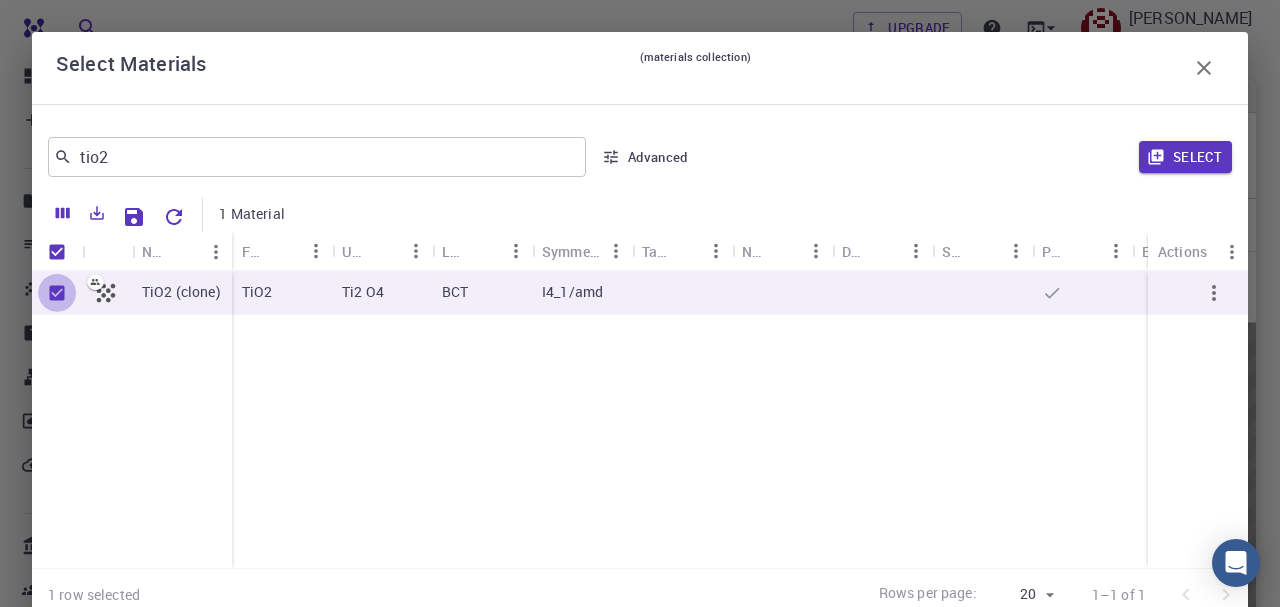 click at bounding box center [57, 293] 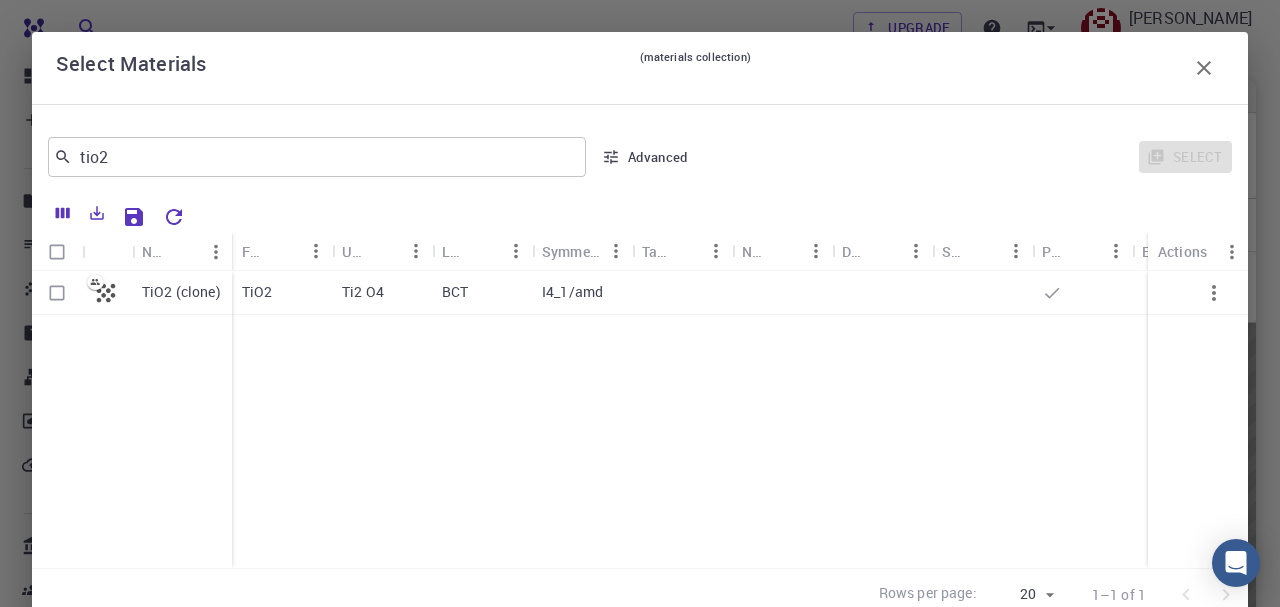 click on "Advanced" at bounding box center [646, 157] 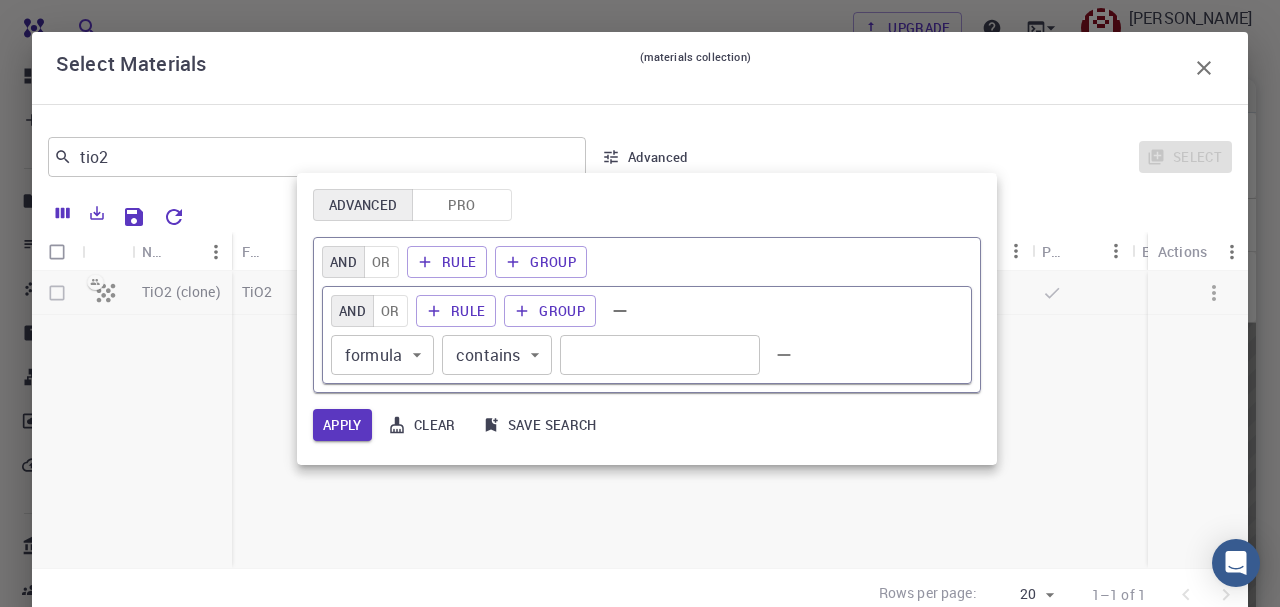 click at bounding box center (640, 303) 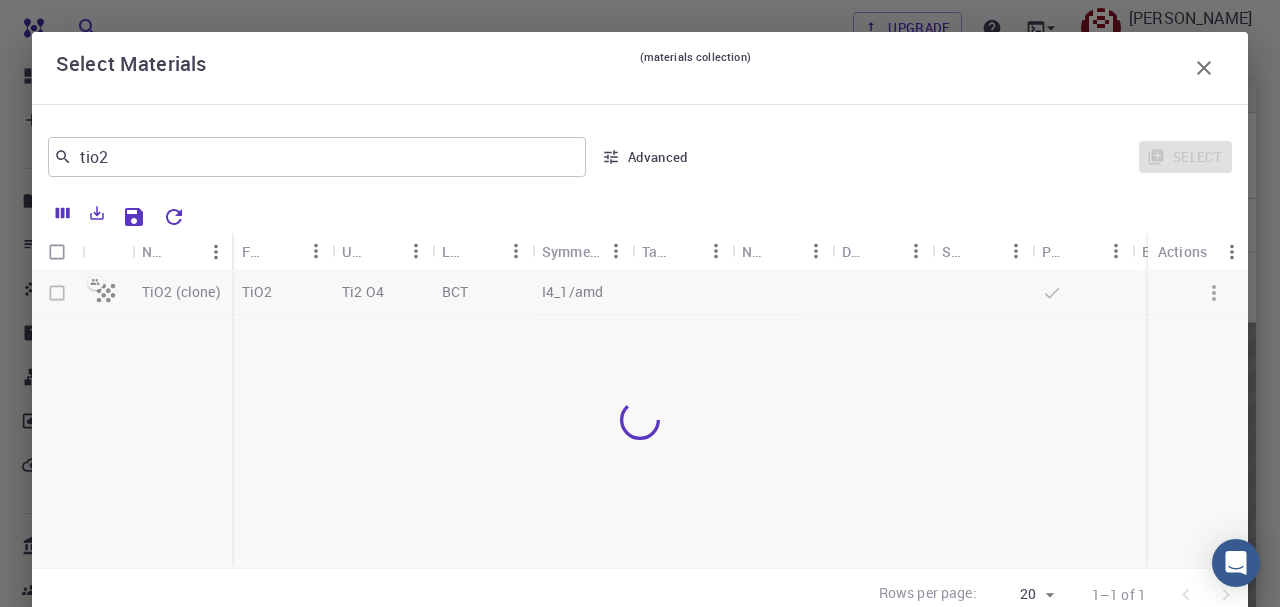 click on "Advanced Pro AND OR Rule Group AND OR Rule Group formula formula ​ contains contains ​ ​ Apply Clear Save search" 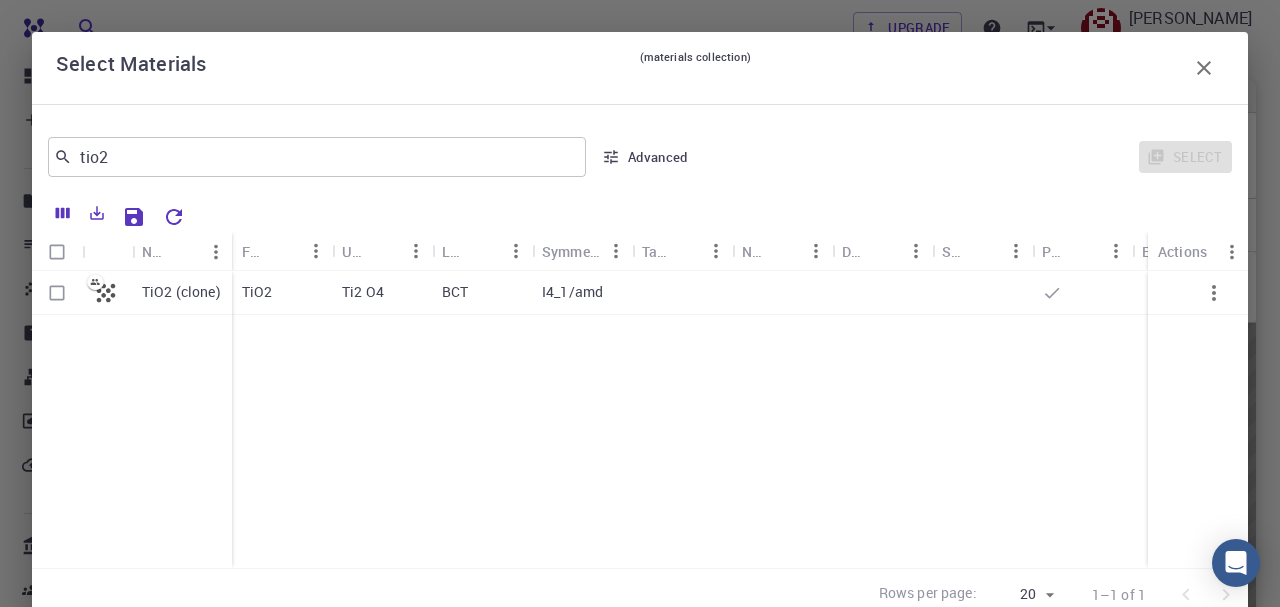 click 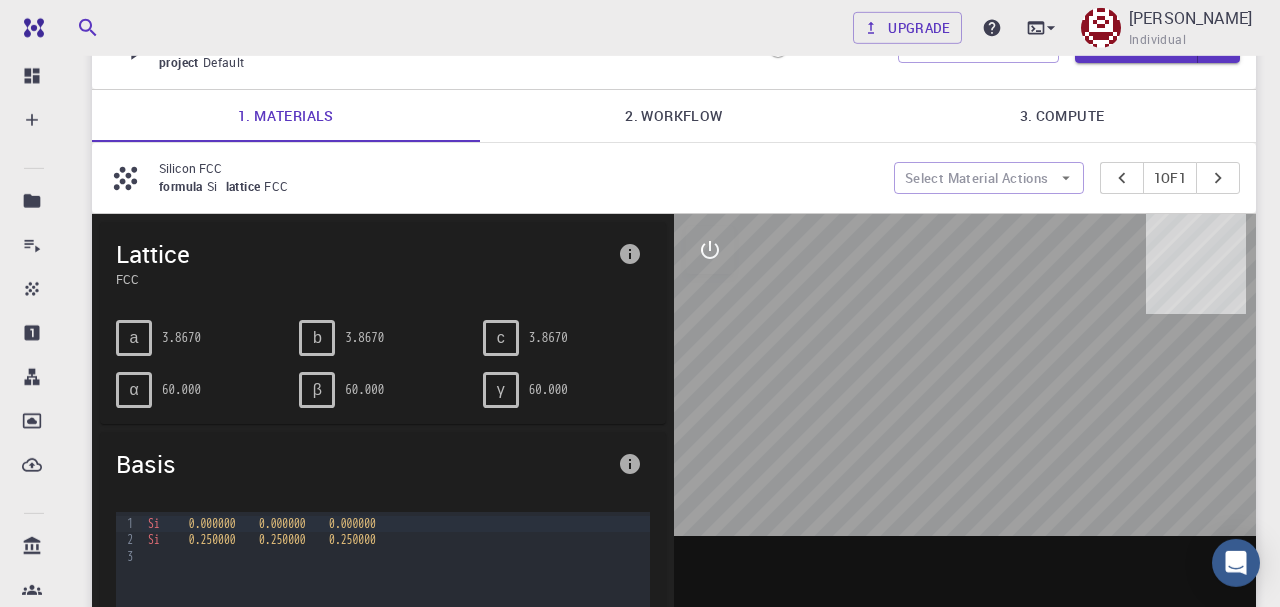 scroll, scrollTop: 0, scrollLeft: 0, axis: both 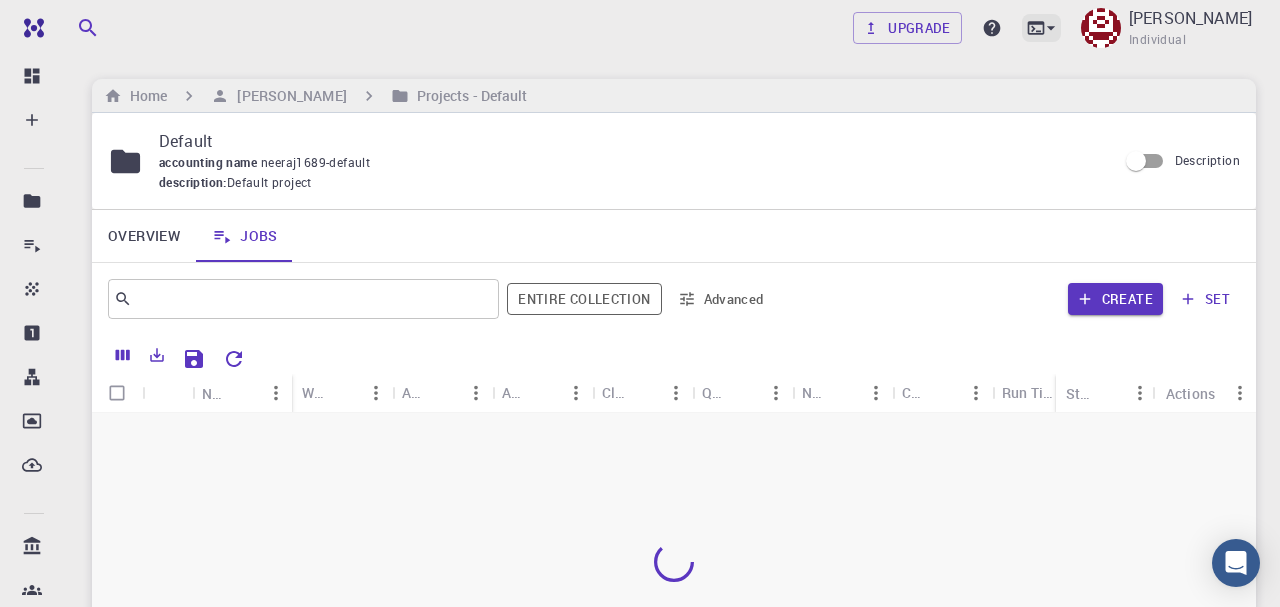 click 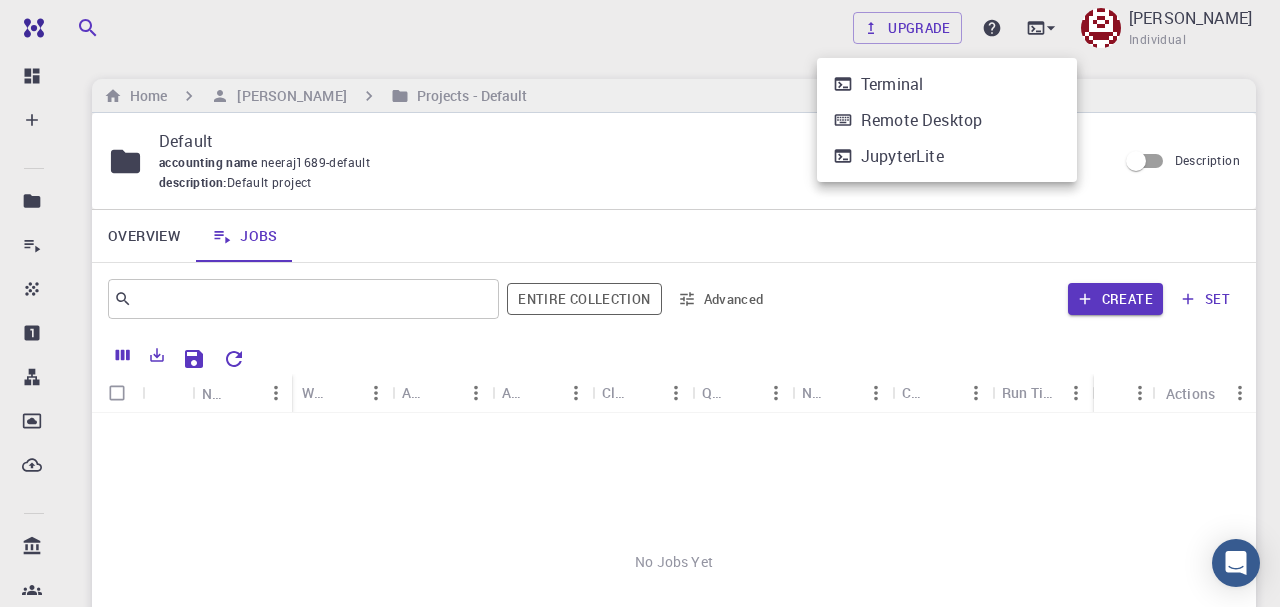 click on "JupyterLite" at bounding box center (947, 156) 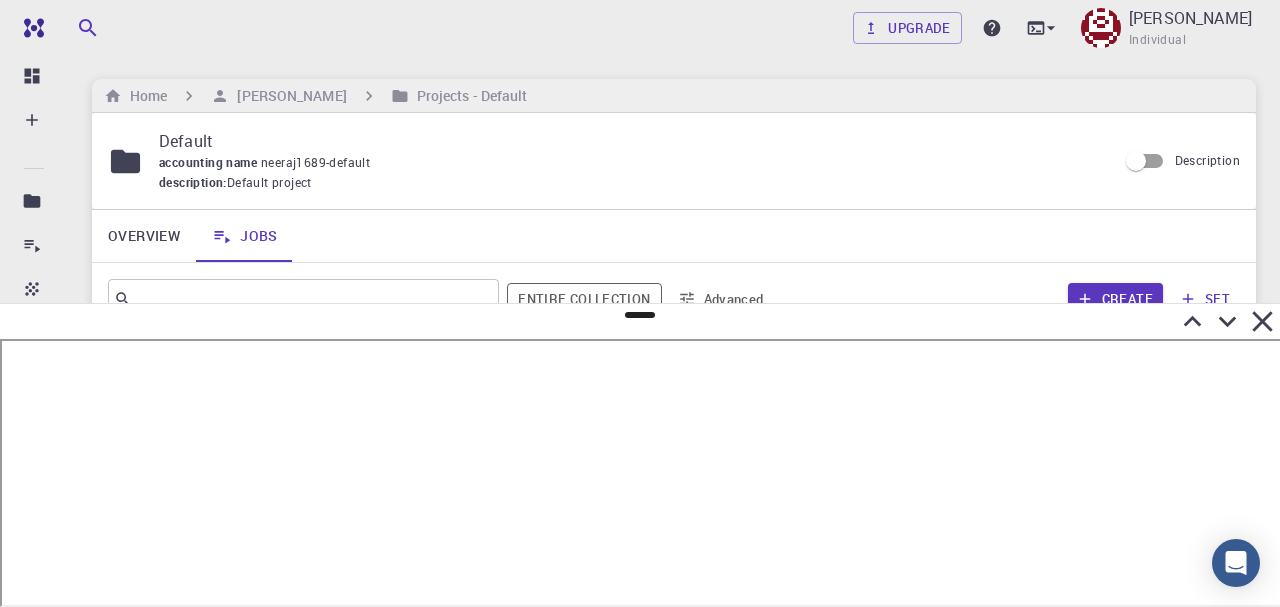 click 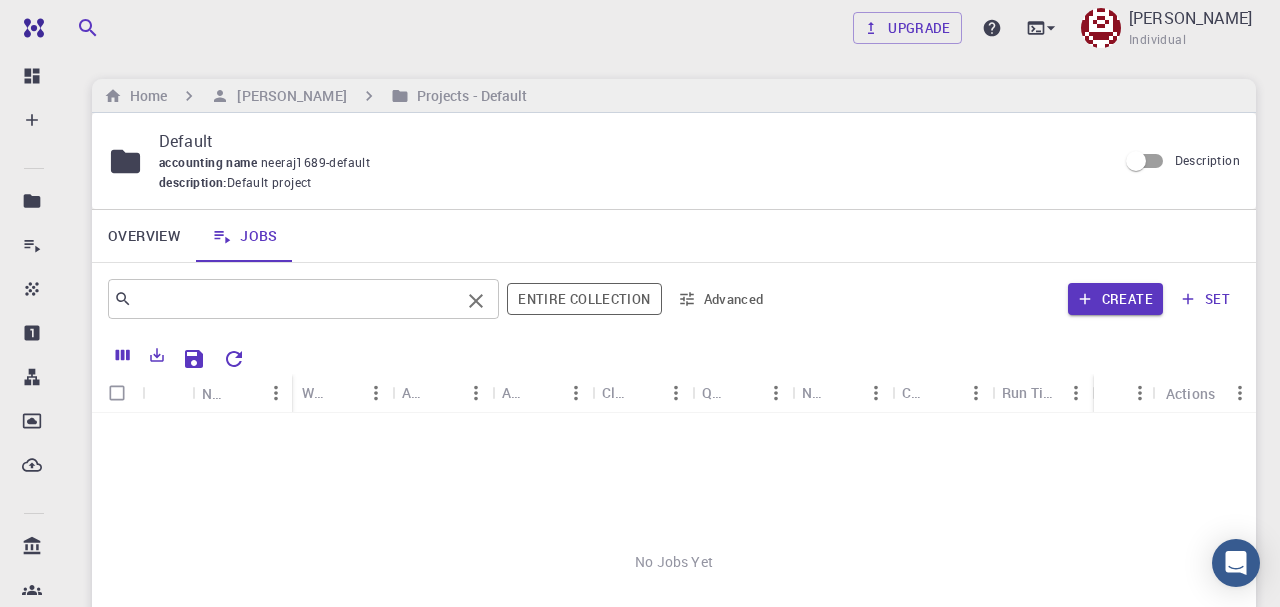 click at bounding box center (296, 299) 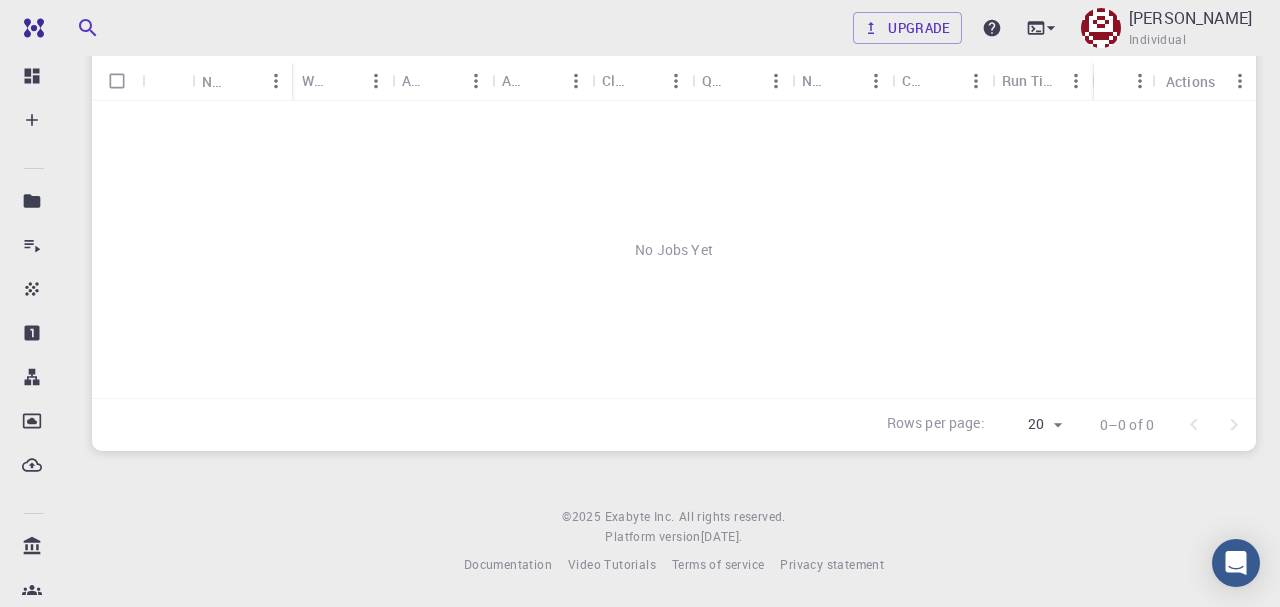 scroll, scrollTop: 104, scrollLeft: 0, axis: vertical 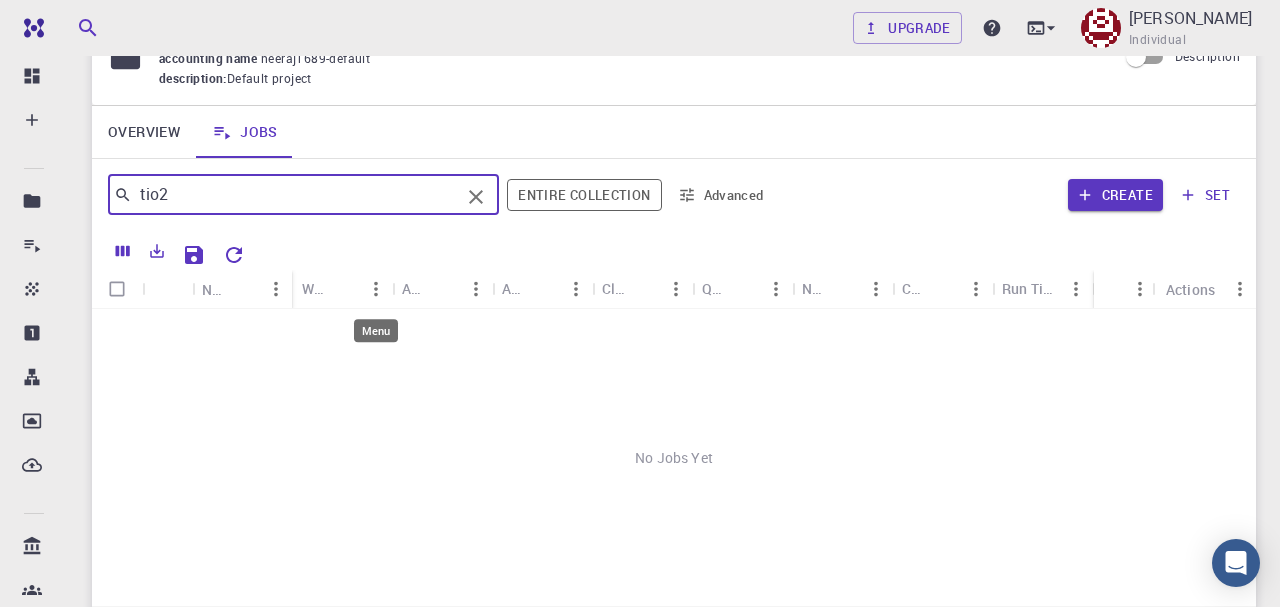 type on "tio2" 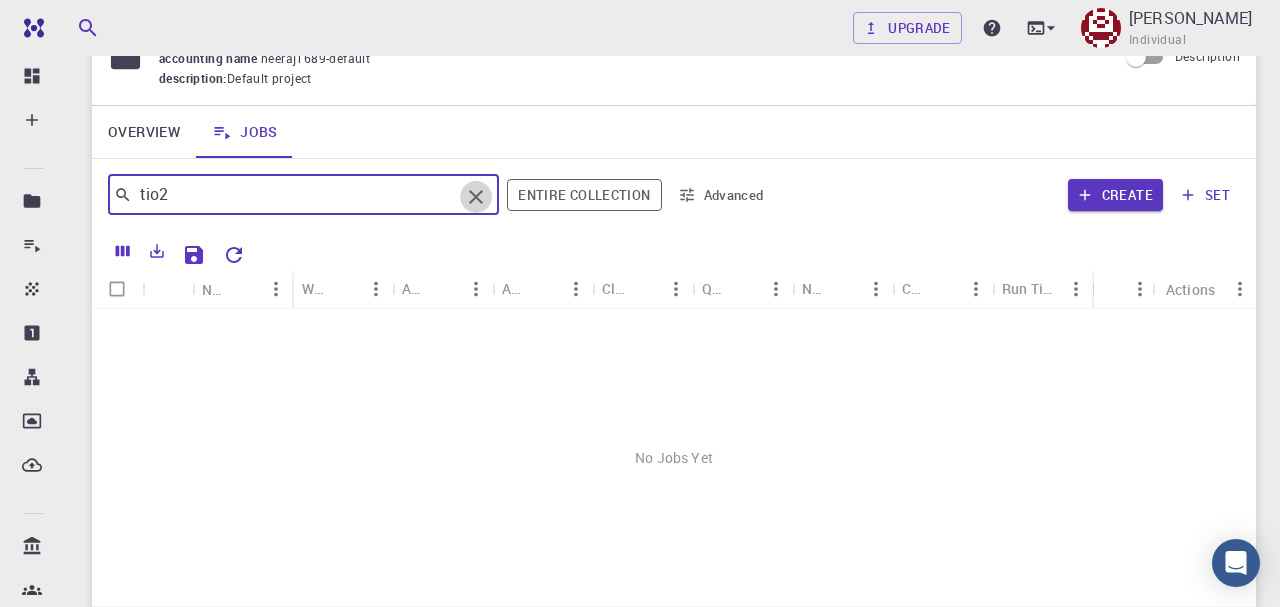 click 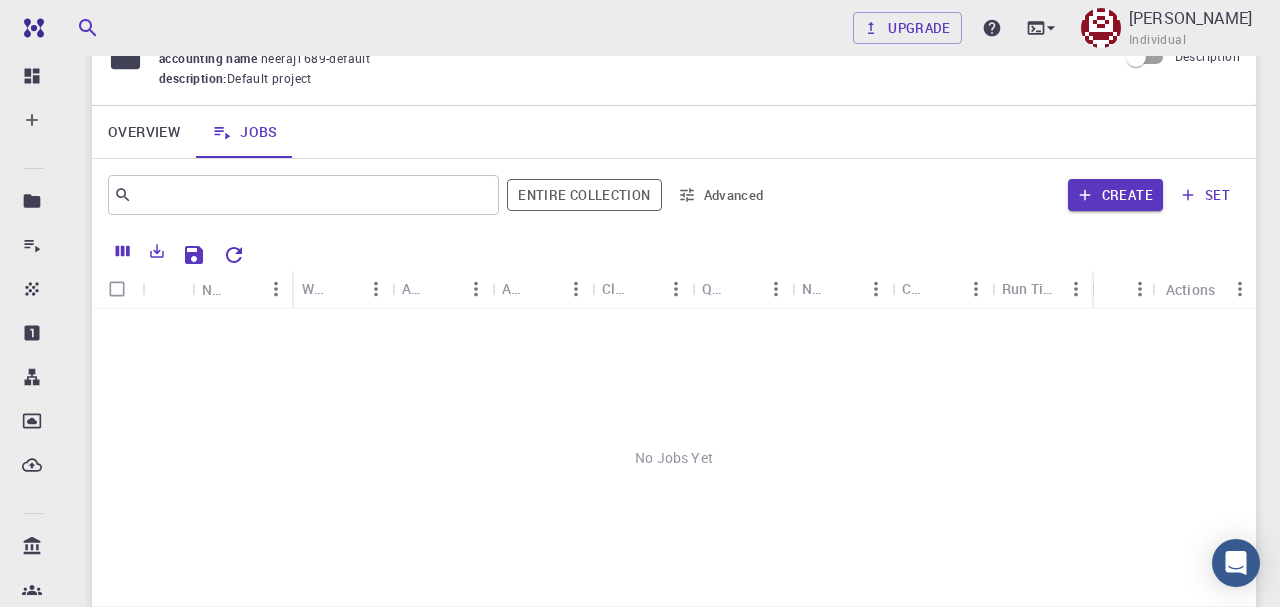 click on "Overview Jobs" at bounding box center [674, 132] 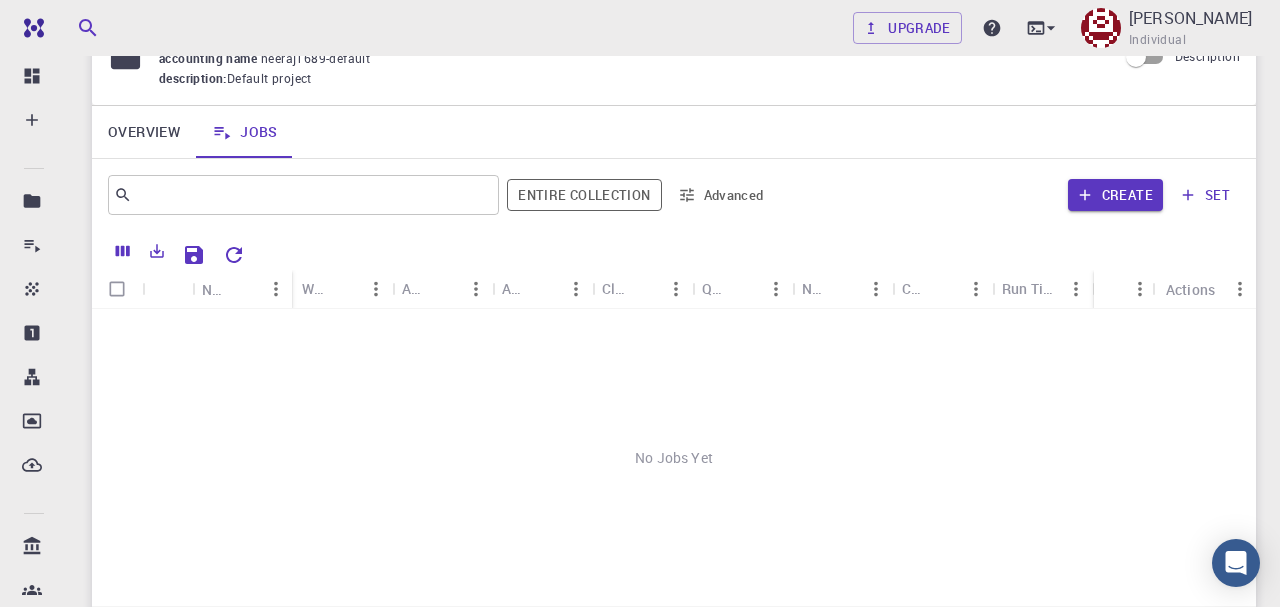 scroll, scrollTop: 0, scrollLeft: 0, axis: both 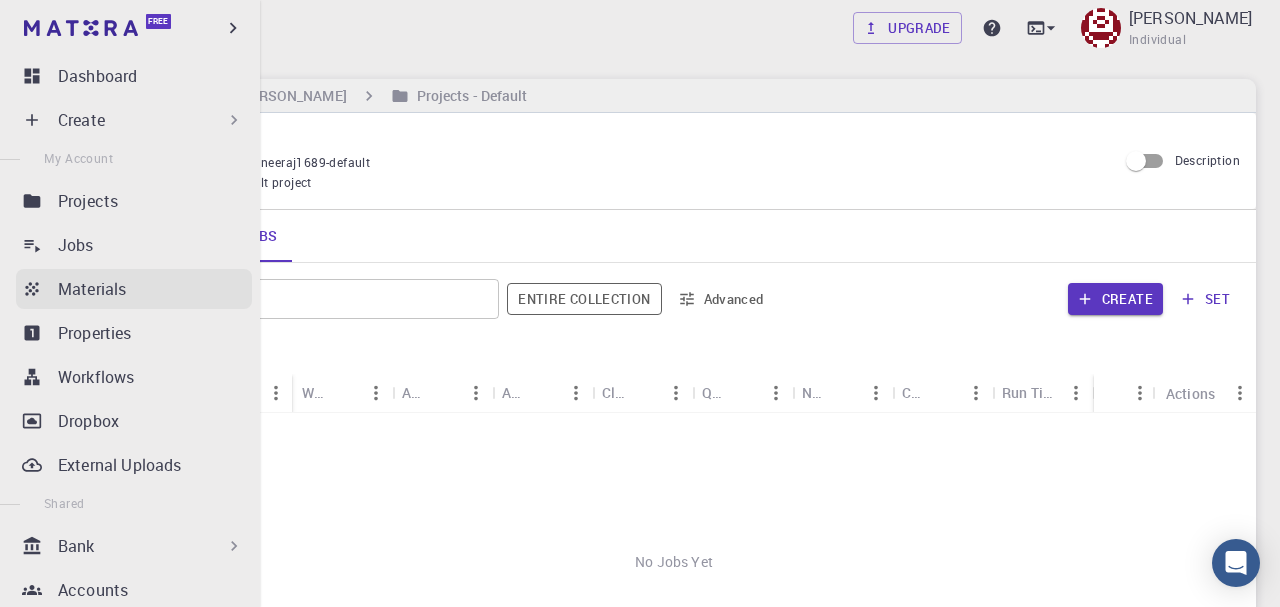 click on "Materials" at bounding box center [92, 289] 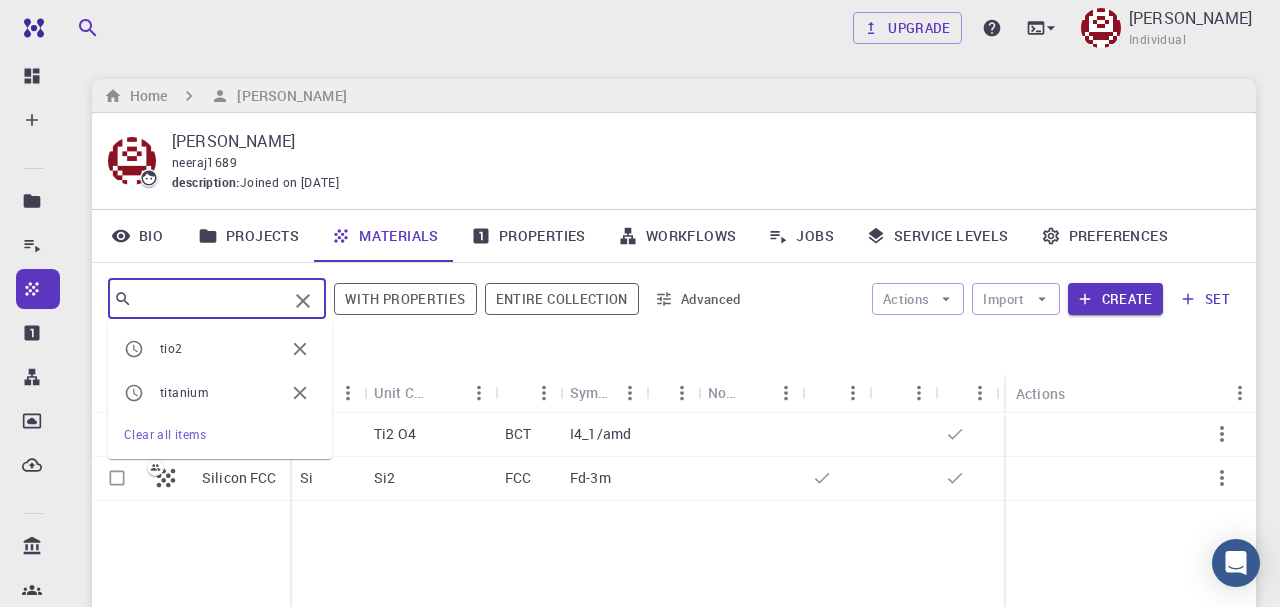 click at bounding box center (209, 299) 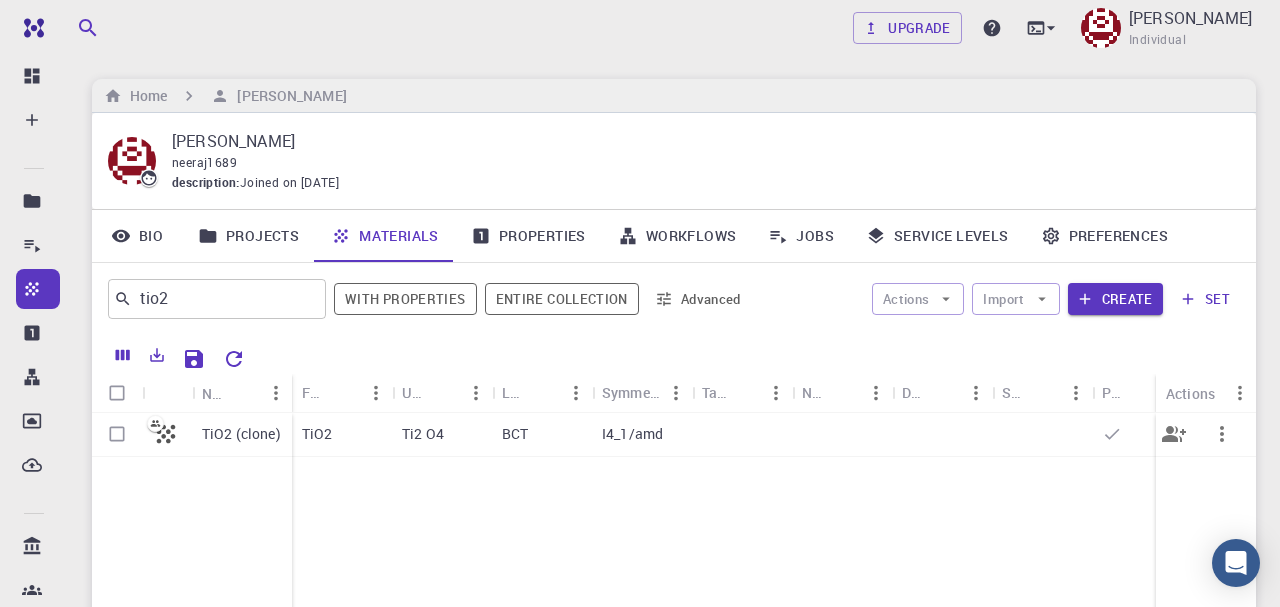 click on "I4_1/amd" at bounding box center (632, 434) 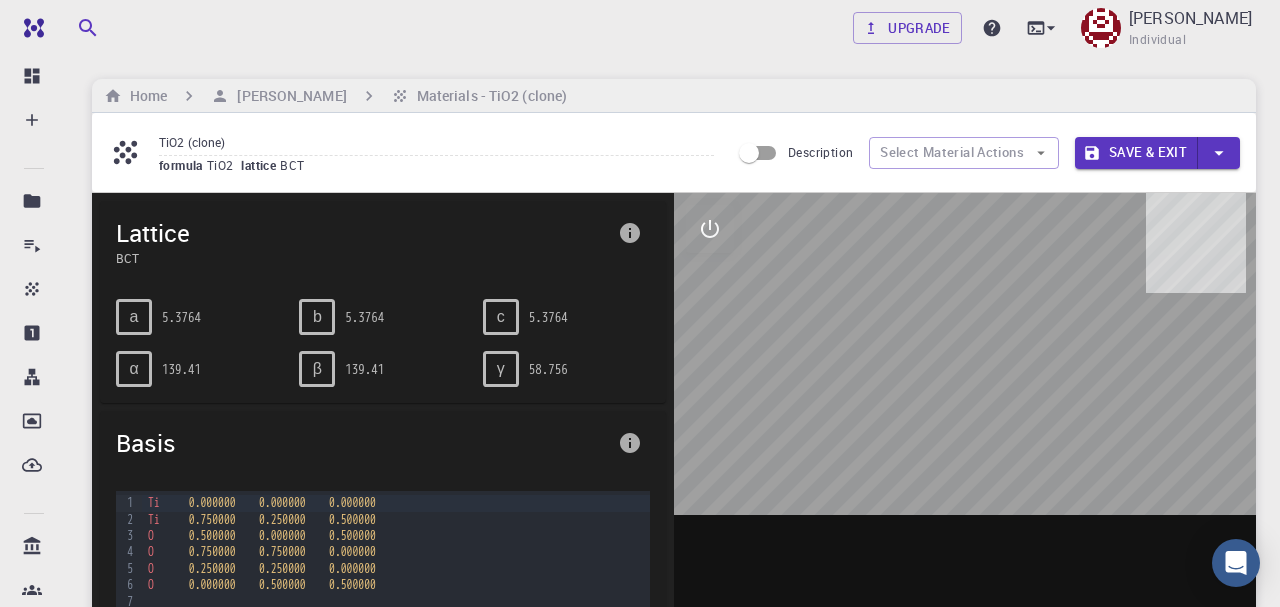 scroll, scrollTop: 208, scrollLeft: 0, axis: vertical 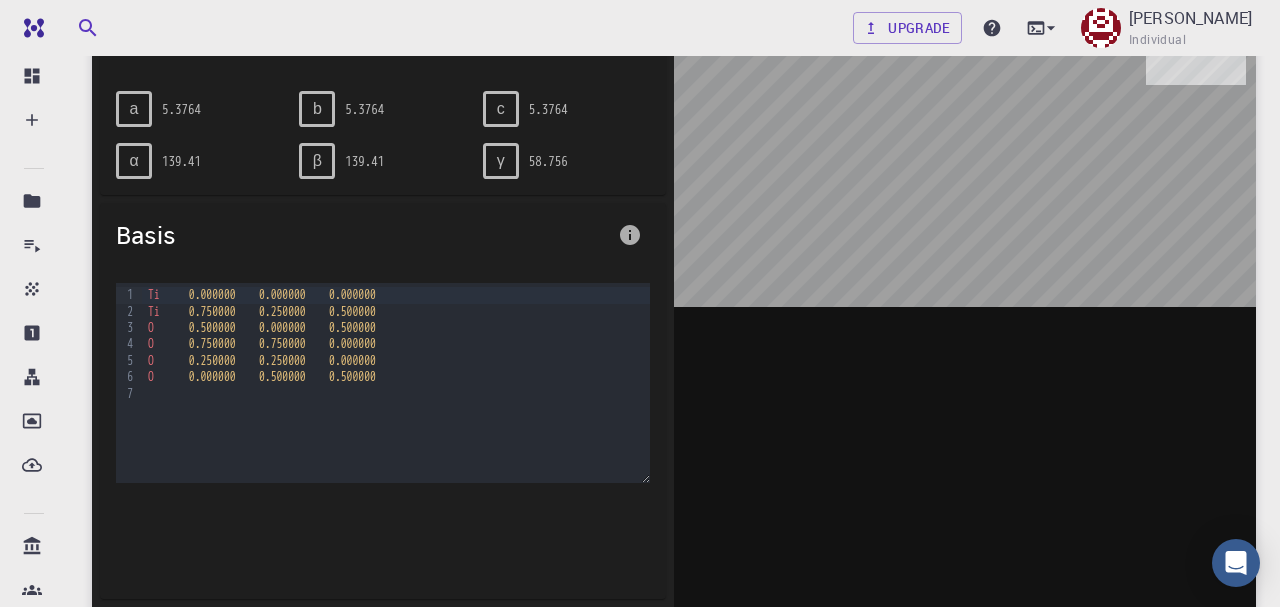 click on "O        0.000000      0.500000      0.500000" at bounding box center [396, 377] 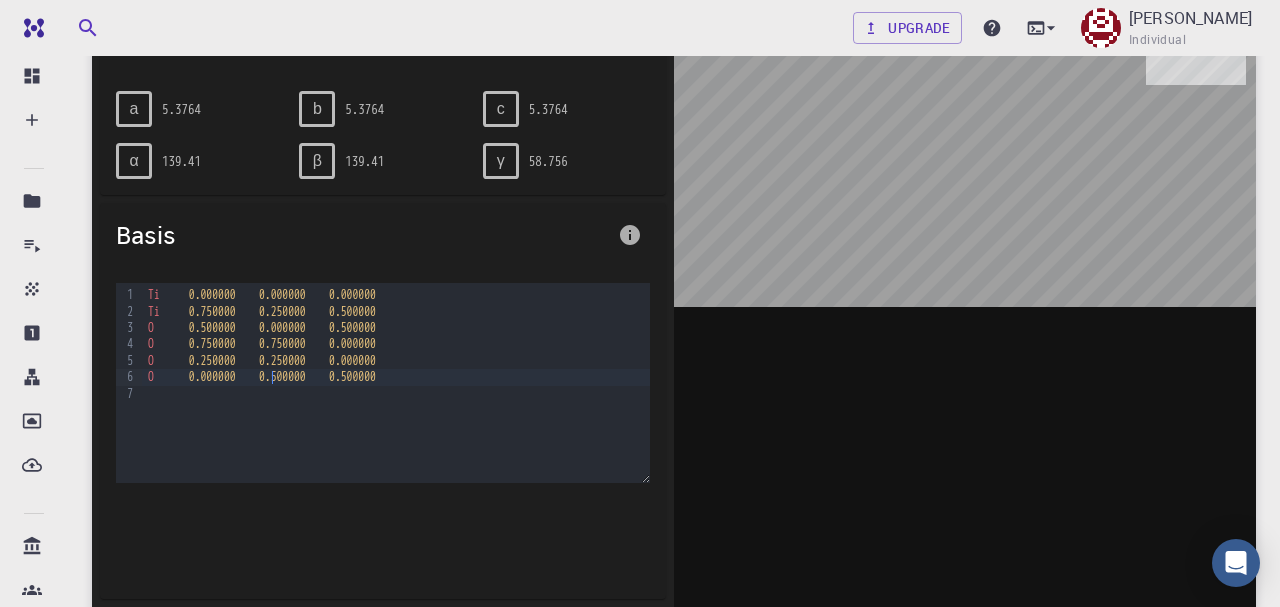 scroll, scrollTop: 0, scrollLeft: 0, axis: both 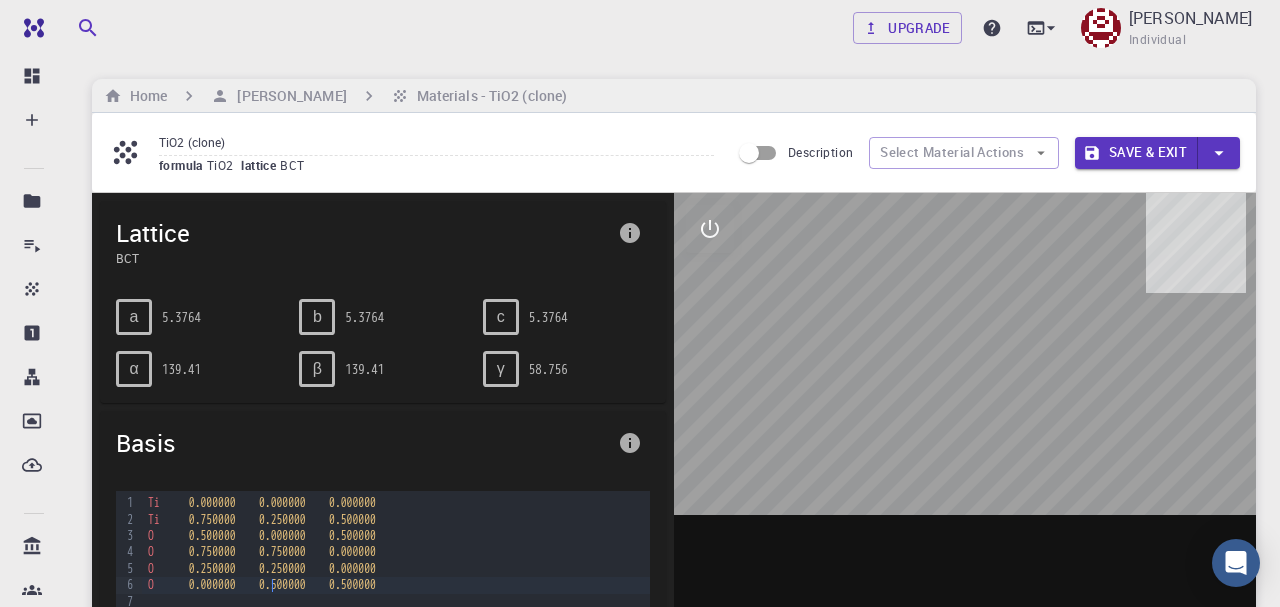 click at bounding box center [965, 504] 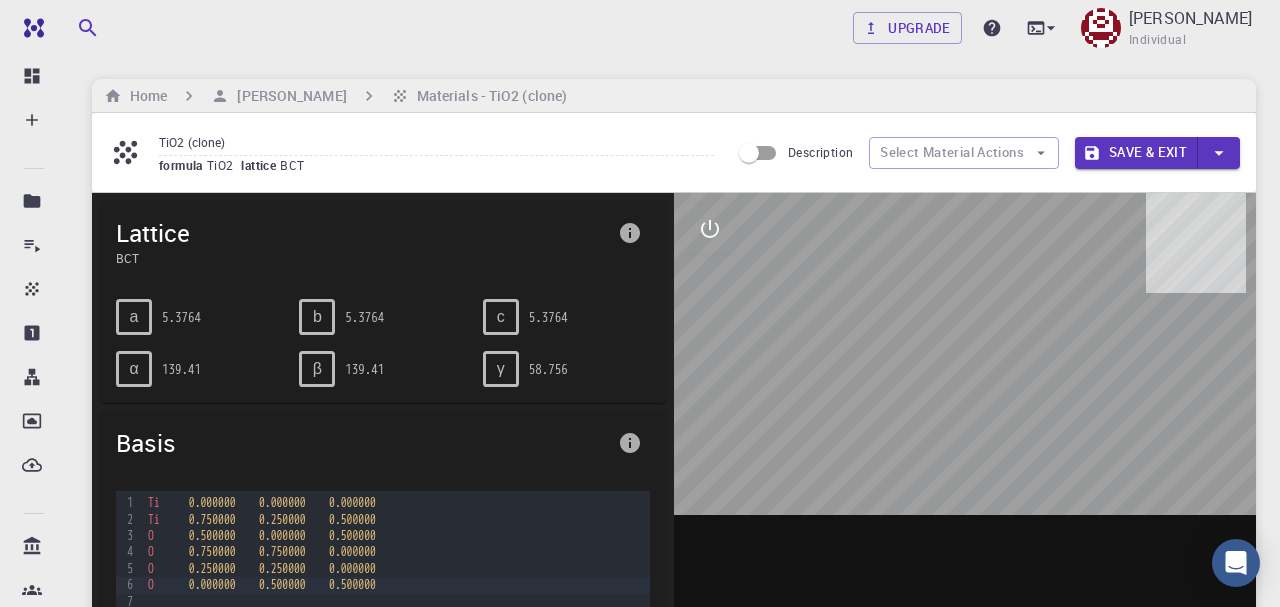 drag, startPoint x: 1119, startPoint y: 336, endPoint x: 1028, endPoint y: 407, distance: 115.42097 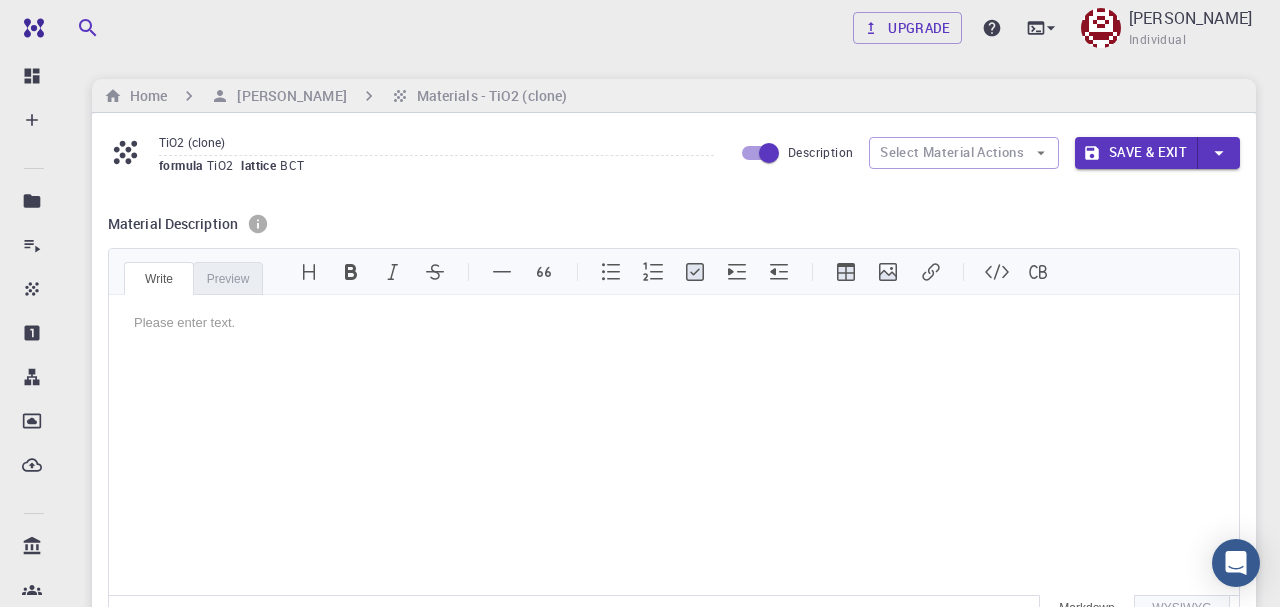 scroll, scrollTop: 0, scrollLeft: 0, axis: both 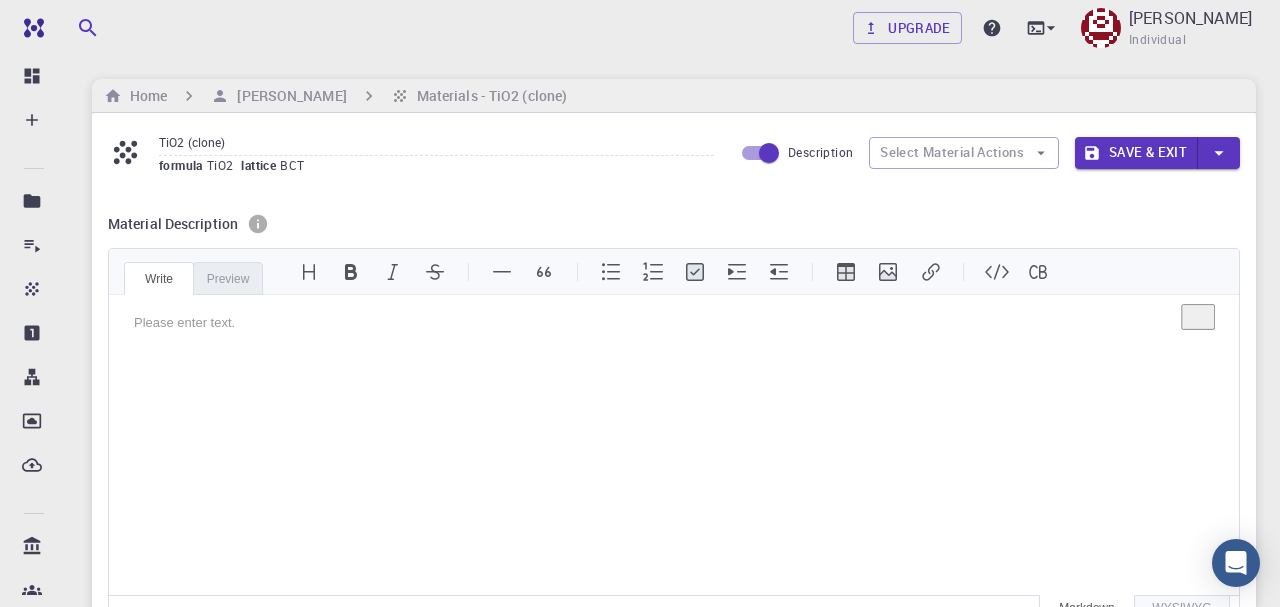 click on "Preview" at bounding box center (228, 278) 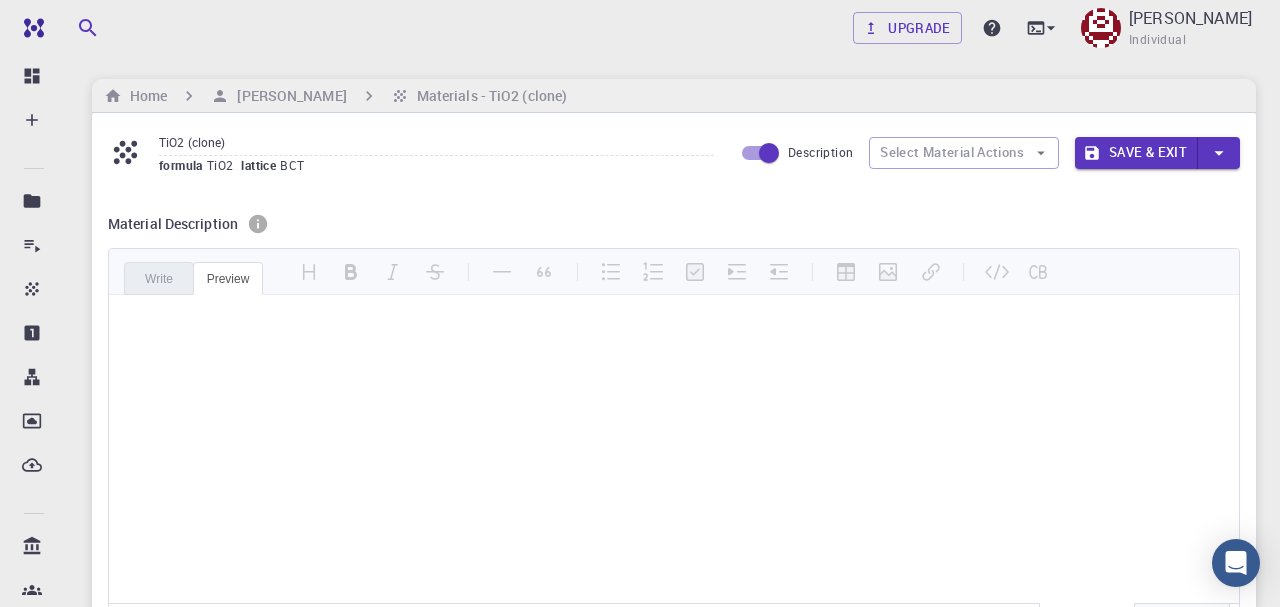 drag, startPoint x: 137, startPoint y: 268, endPoint x: 157, endPoint y: 269, distance: 20.024984 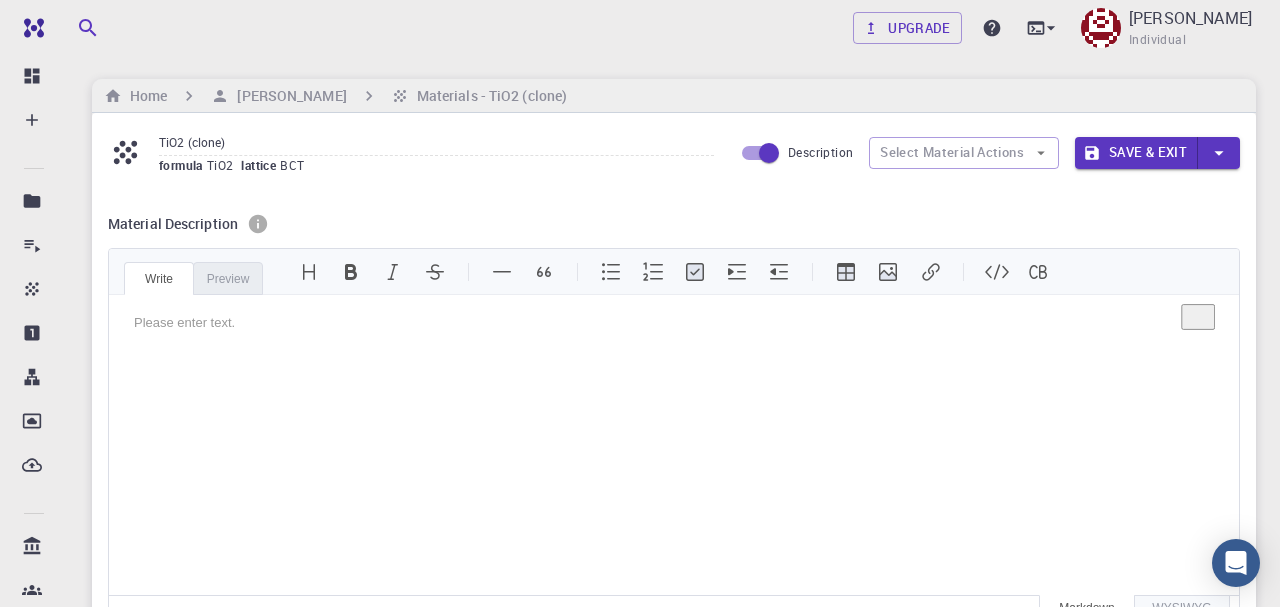 click on "Description" at bounding box center (769, 153) 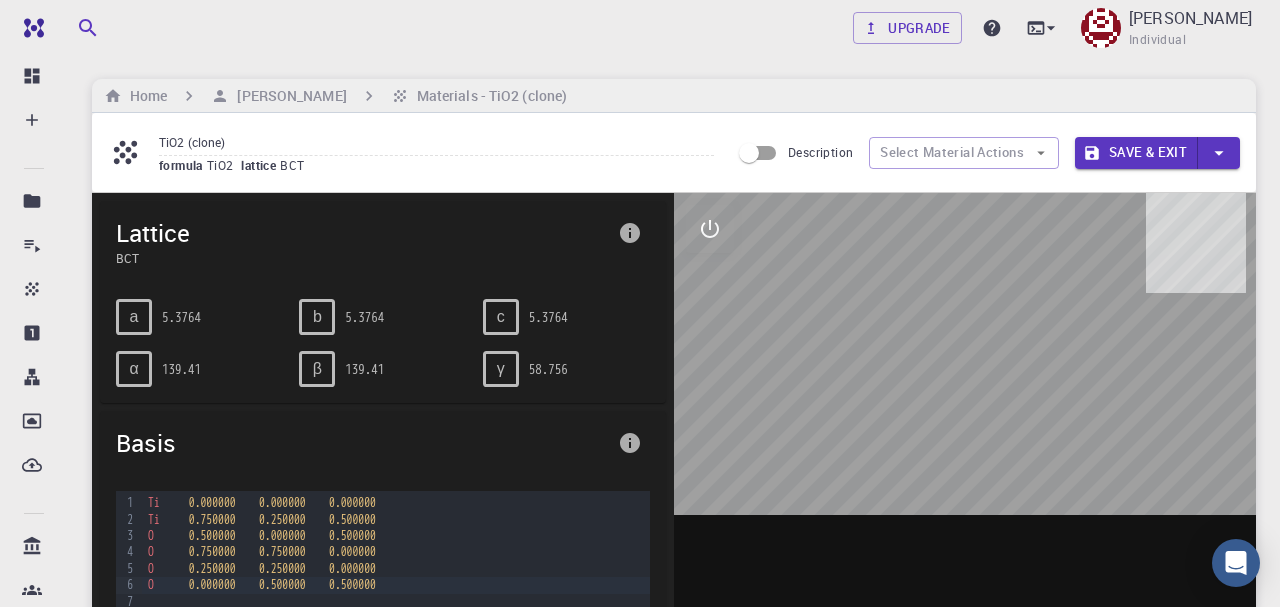 click on "TiO2 (clone)" at bounding box center [436, 142] 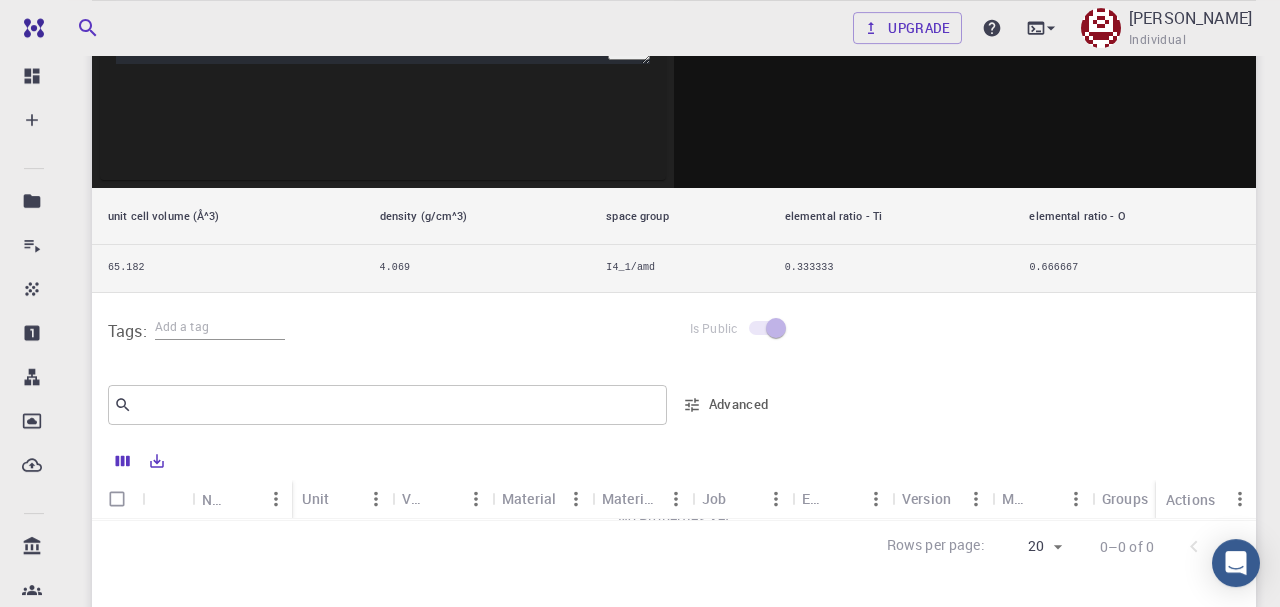 scroll, scrollTop: 832, scrollLeft: 0, axis: vertical 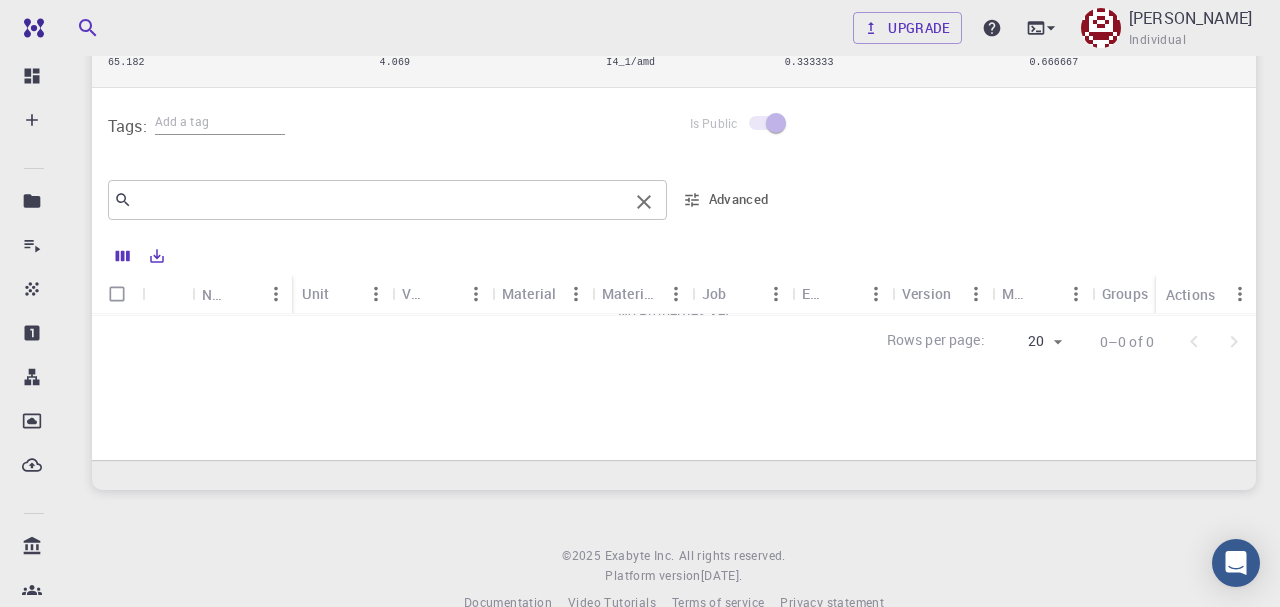 click at bounding box center (380, 200) 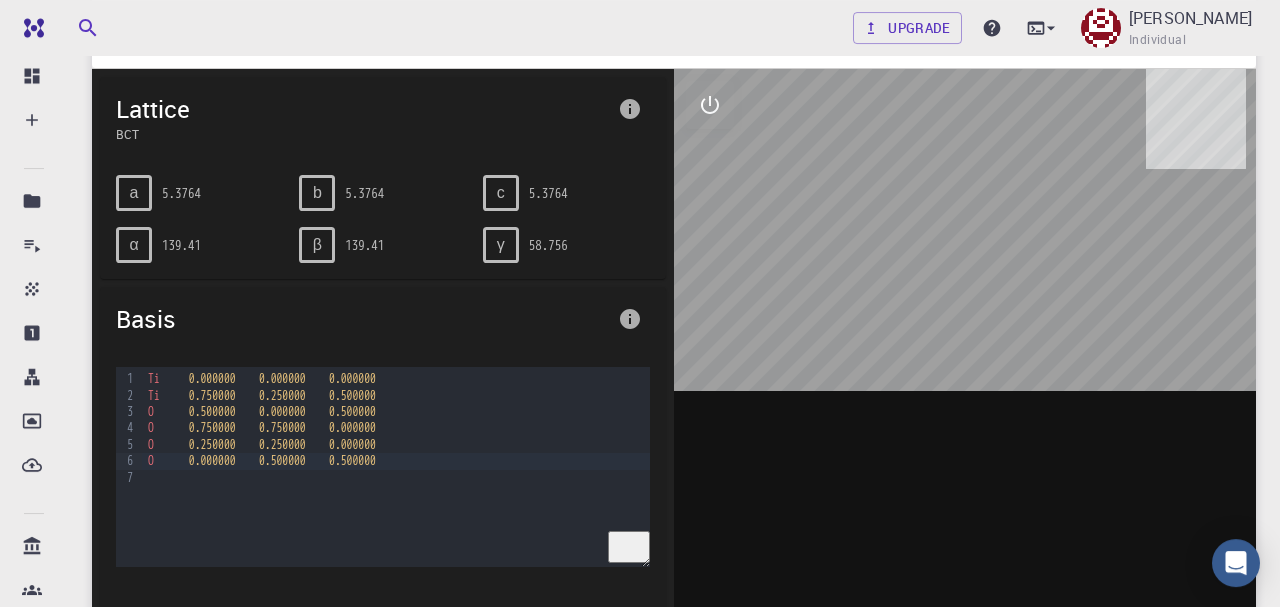 scroll, scrollTop: 0, scrollLeft: 0, axis: both 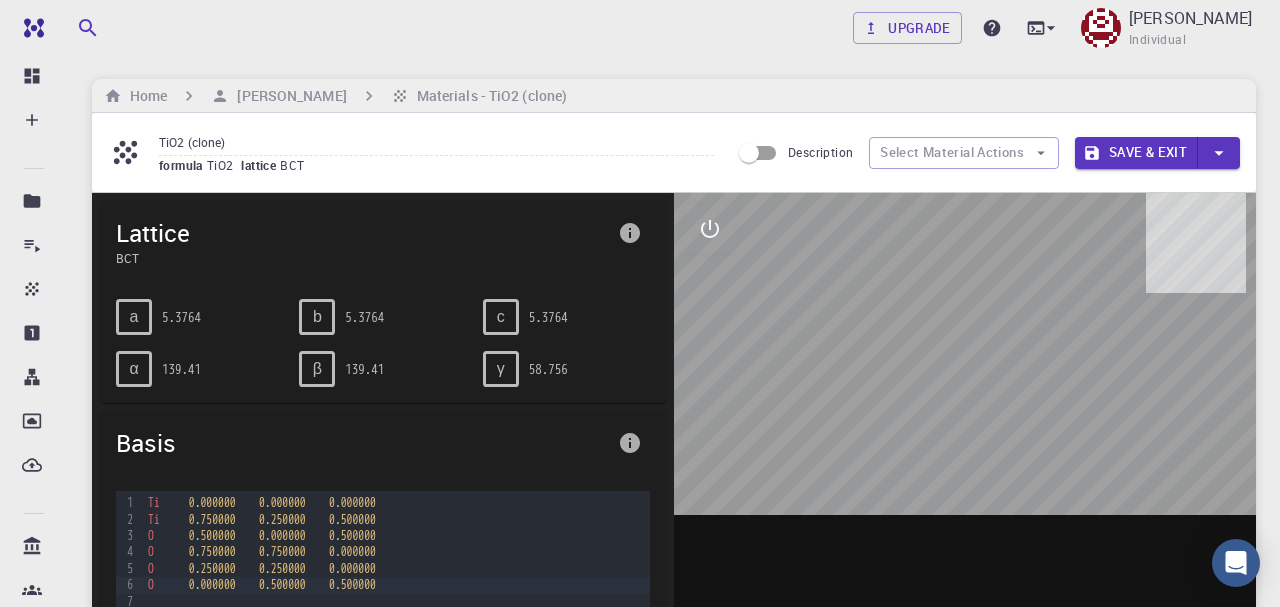click on "Home [PERSON_NAME] Materials - TiO2 (clone)" at bounding box center (674, 96) 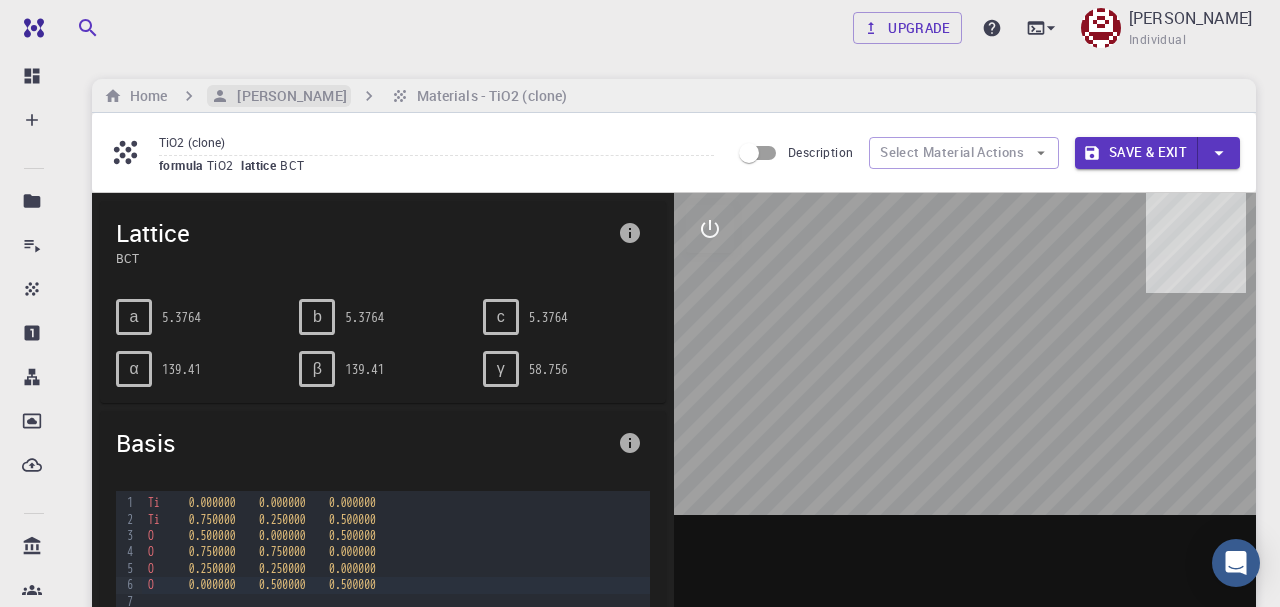 click on "[PERSON_NAME]" at bounding box center [287, 96] 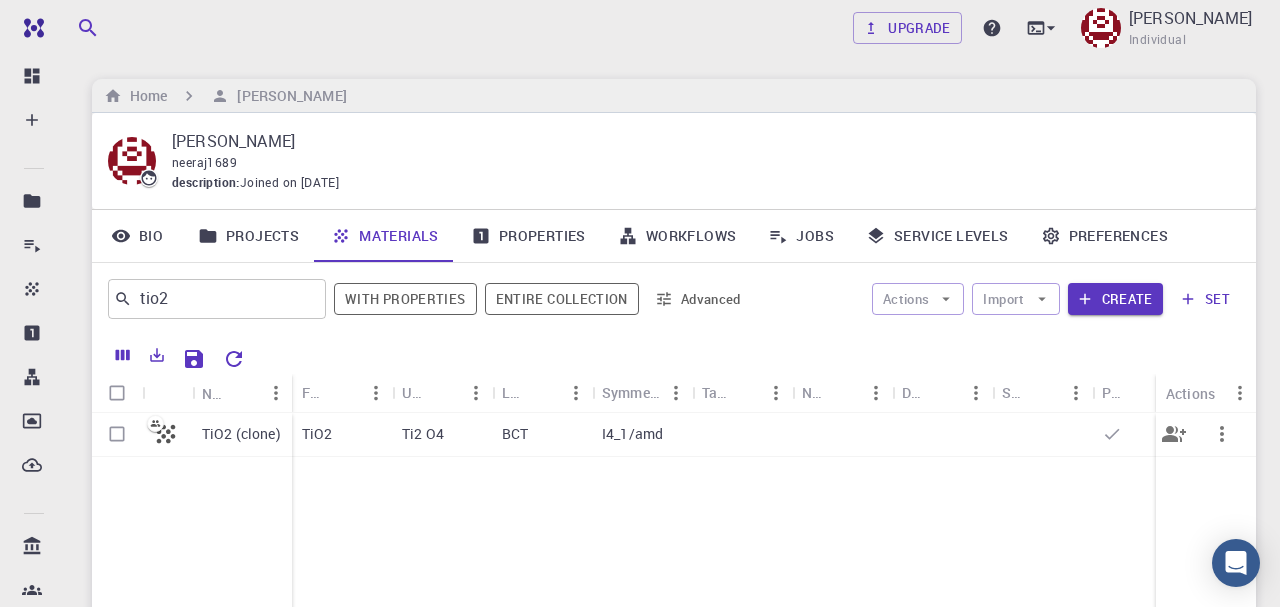 drag, startPoint x: 583, startPoint y: 445, endPoint x: 779, endPoint y: 479, distance: 198.92712 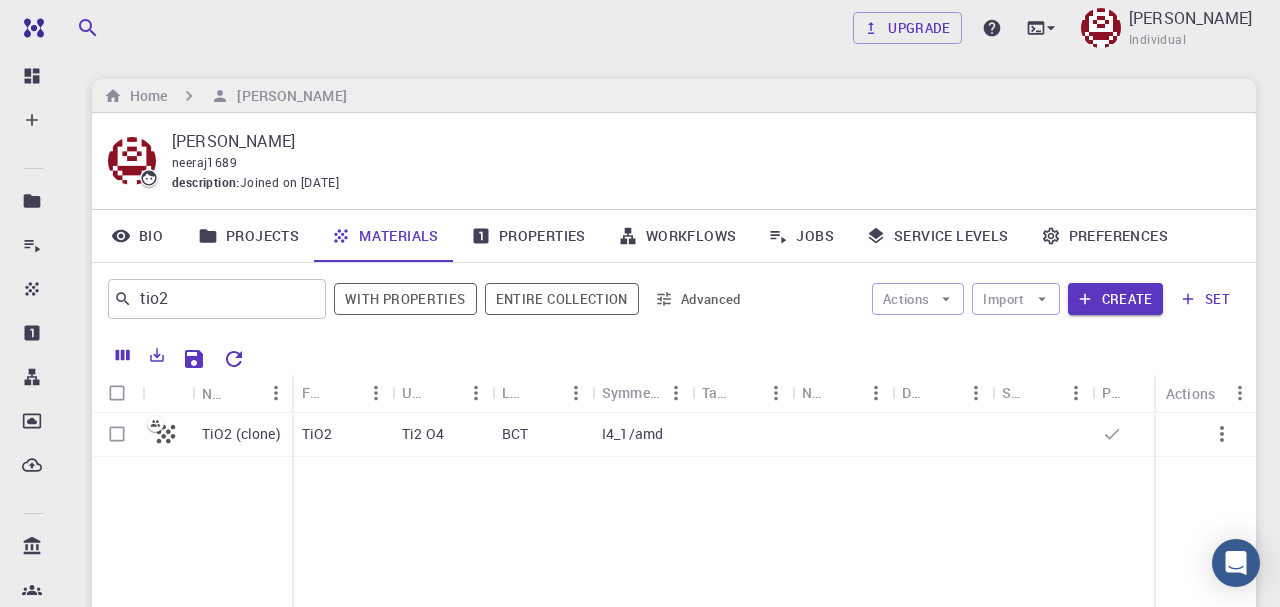 click on "©  2025   Exabyte Inc.   All rights reserved. Platform version  [DATE] . Documentation Video Tutorials Terms of service Privacy statement" at bounding box center [674, 853] 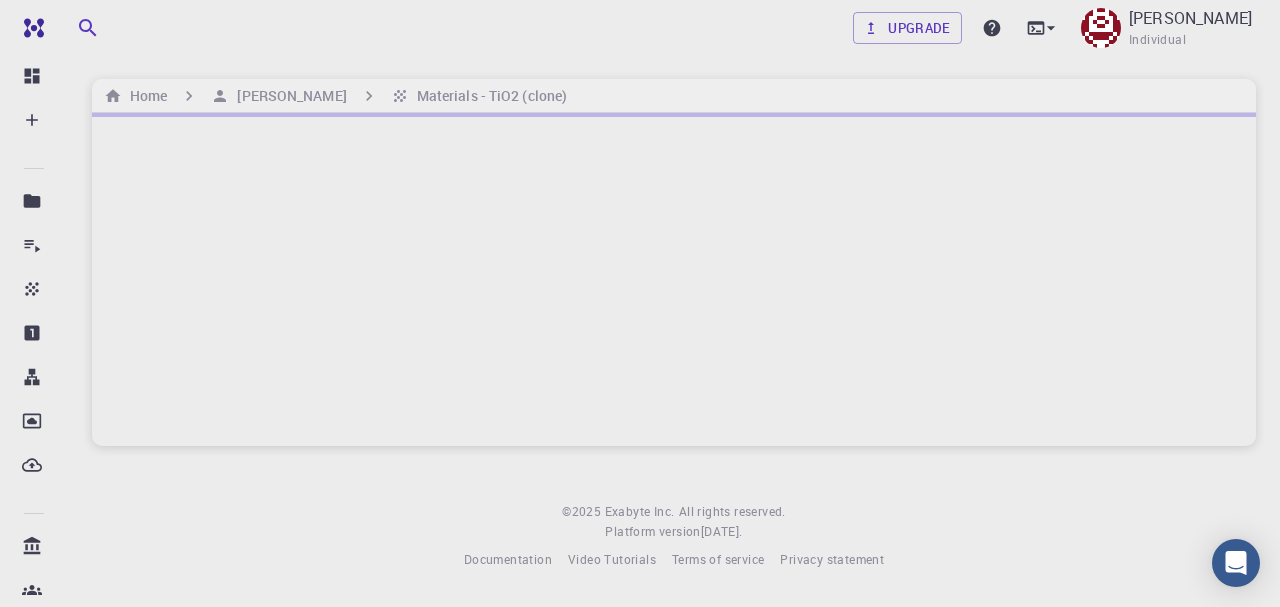 click at bounding box center [674, 279] 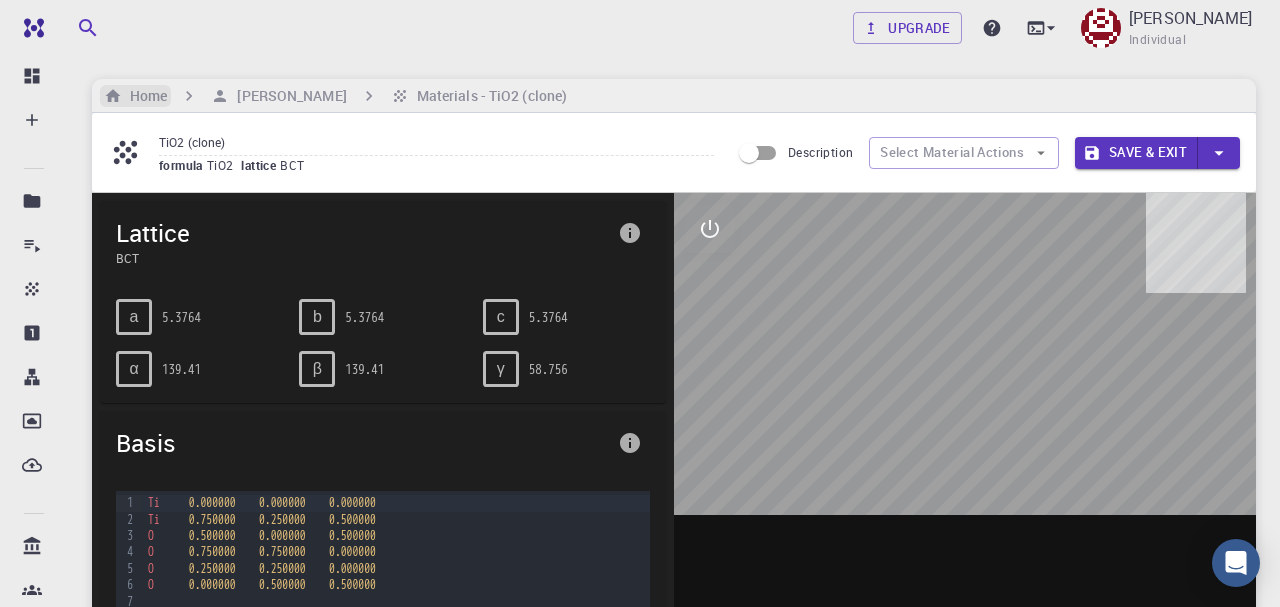 click on "Home" at bounding box center (144, 96) 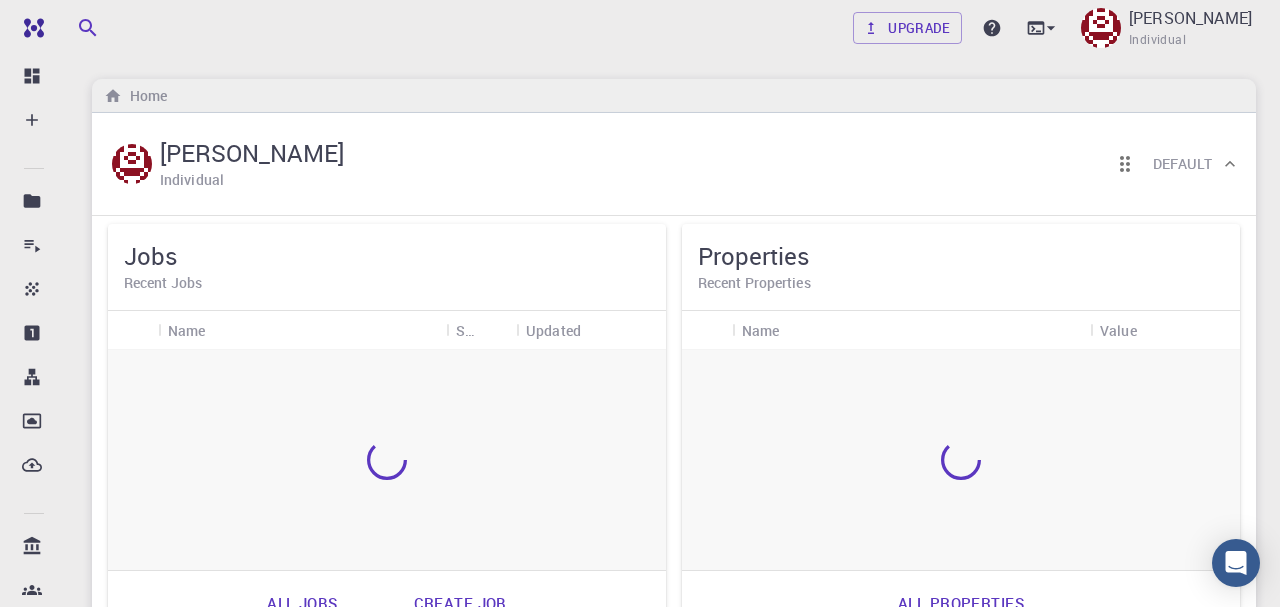 click 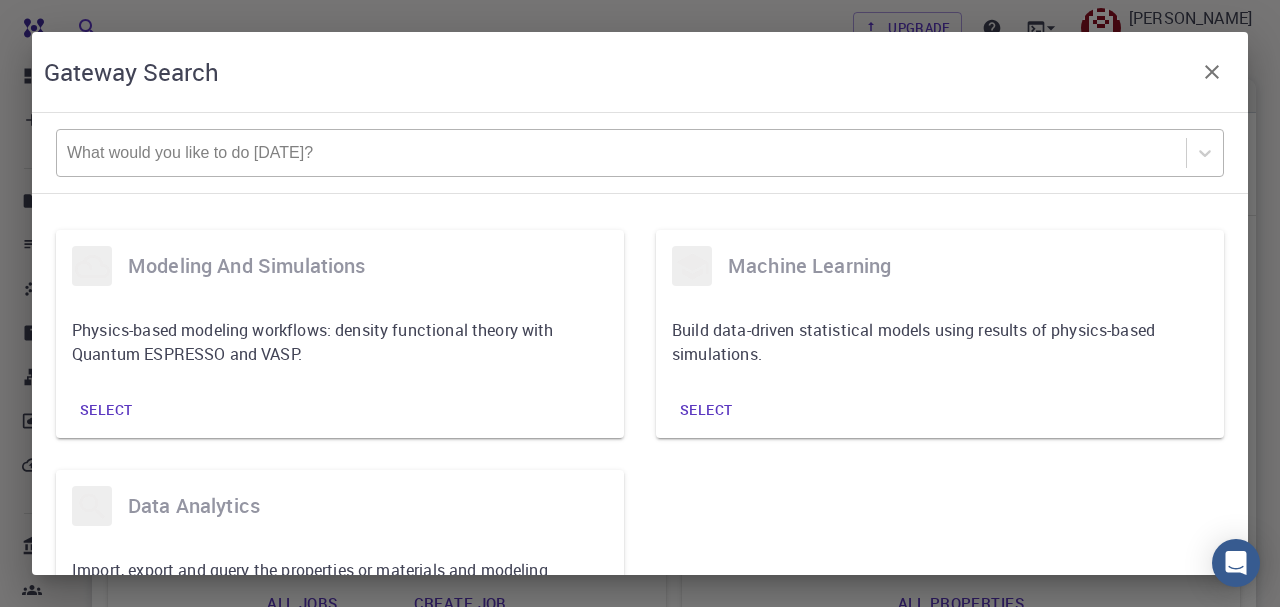 click at bounding box center (621, 153) 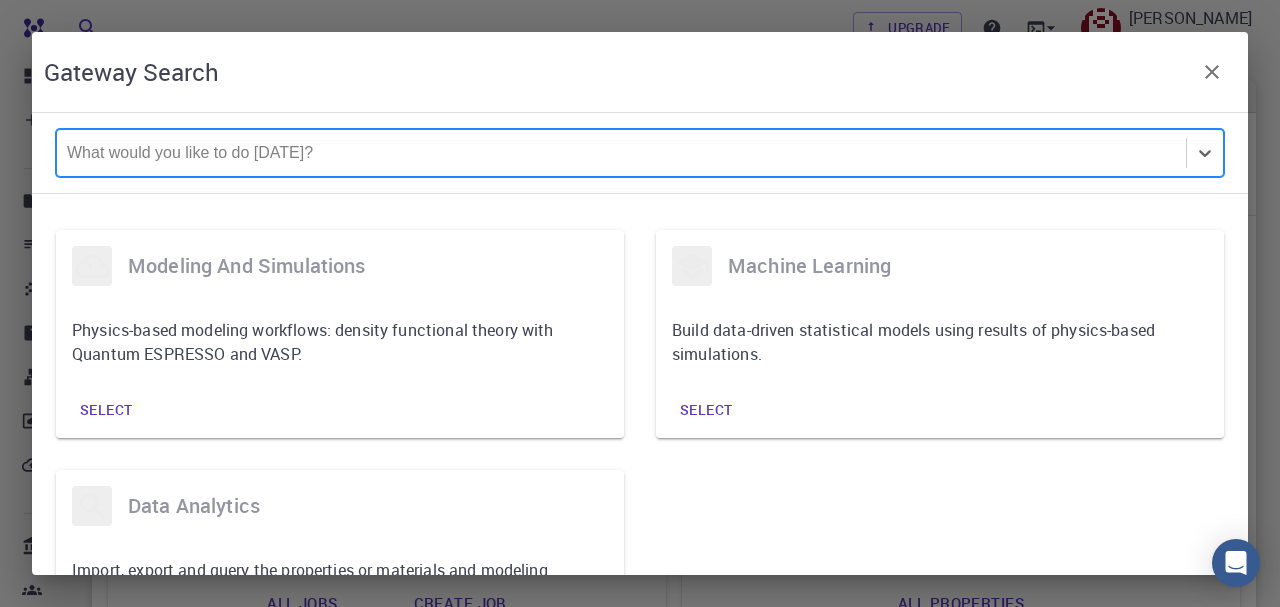 click at bounding box center [621, 153] 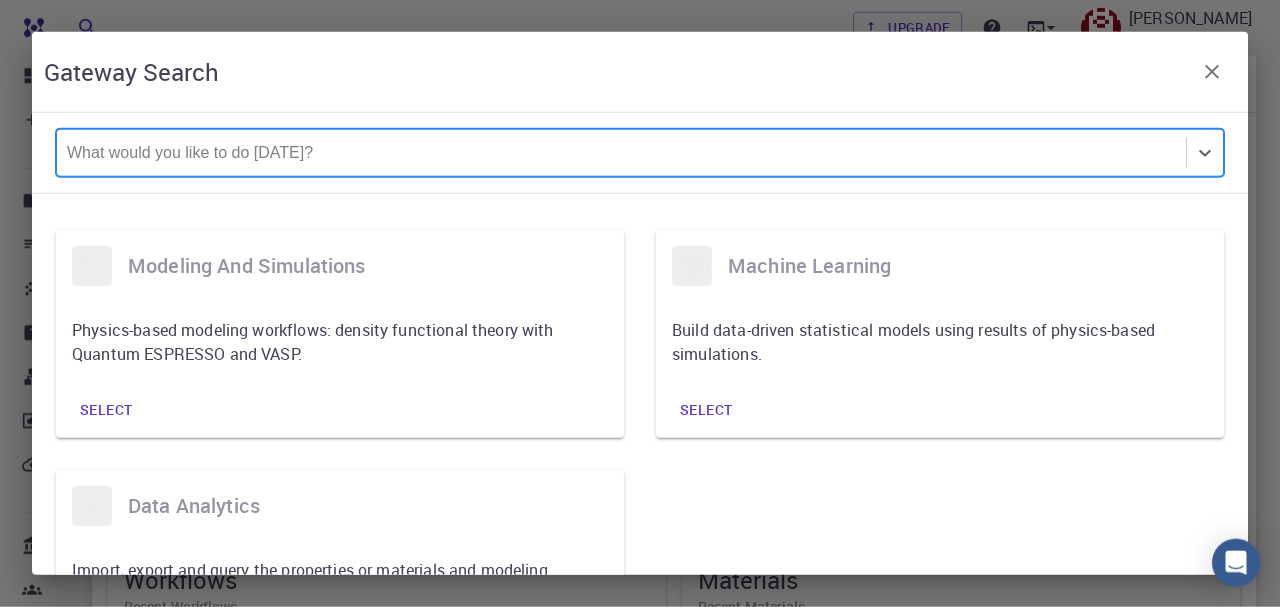 scroll, scrollTop: 208, scrollLeft: 0, axis: vertical 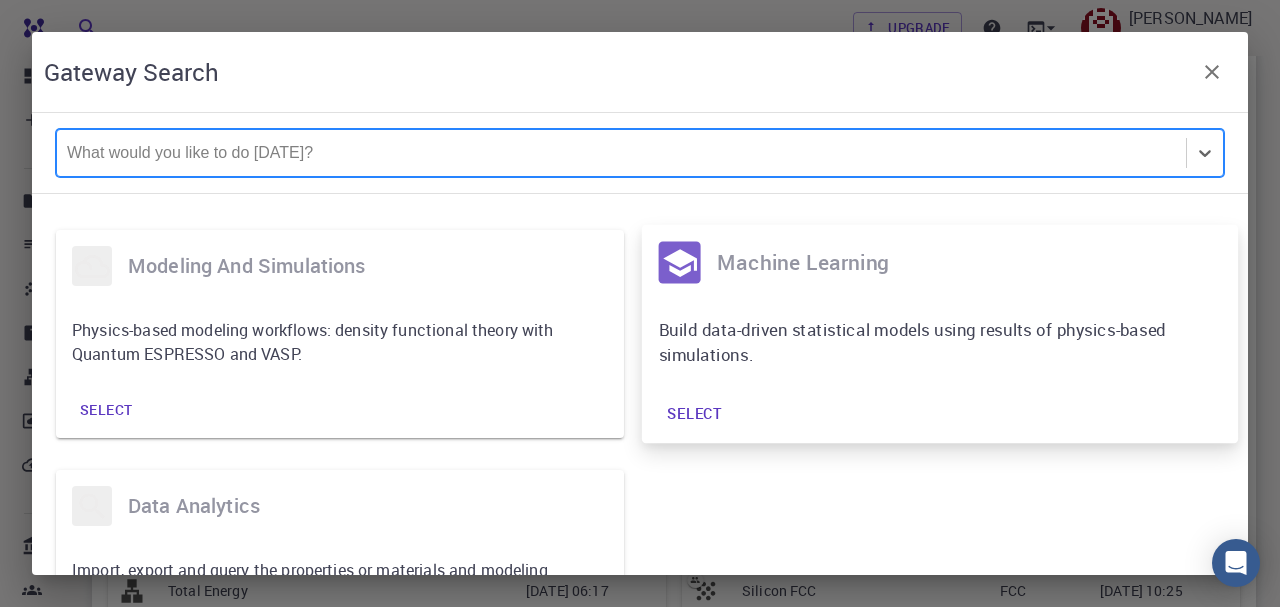 click on "Select" at bounding box center [694, 414] 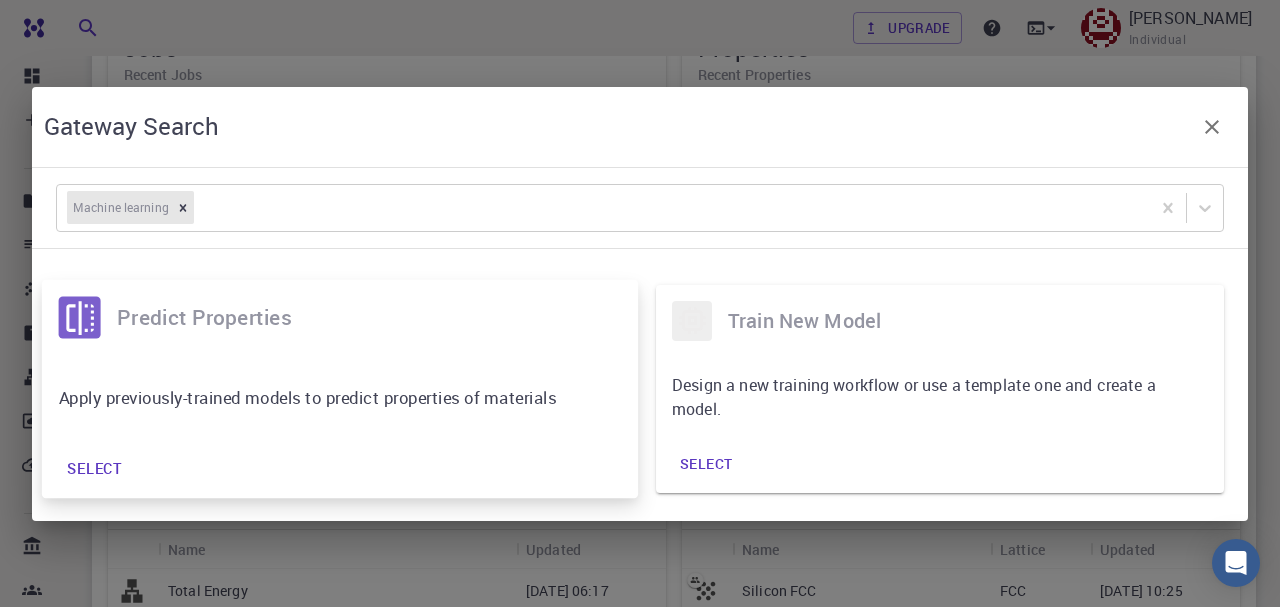 click on "Select" at bounding box center (94, 468) 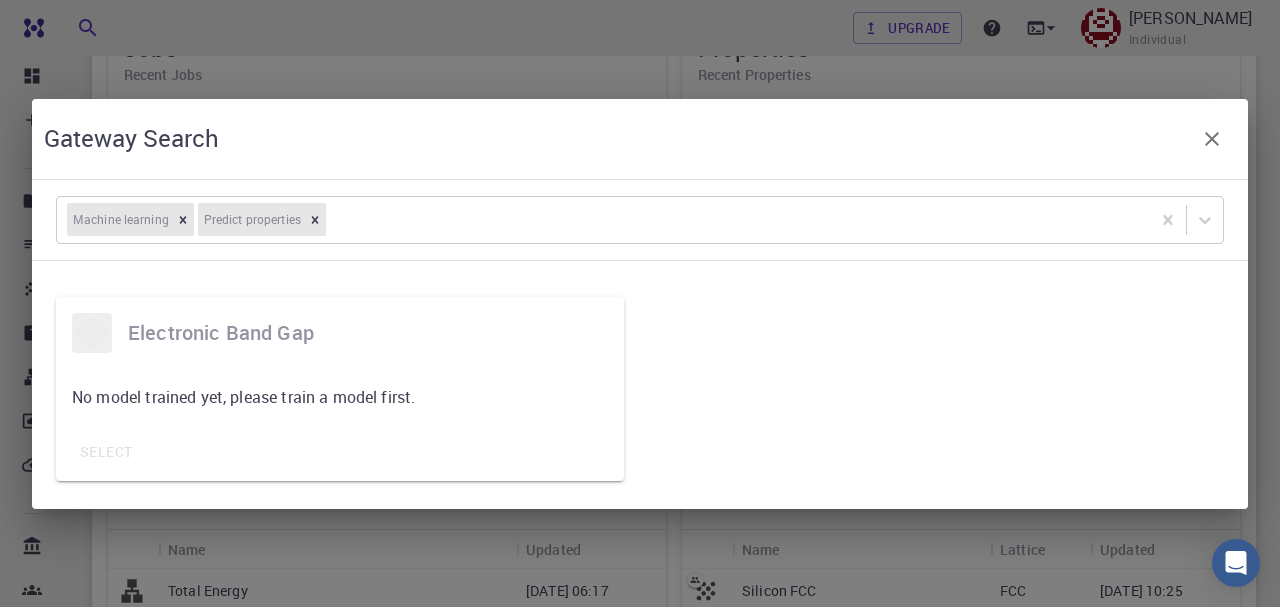 click on "No model trained yet, please train a model first." at bounding box center [340, 397] 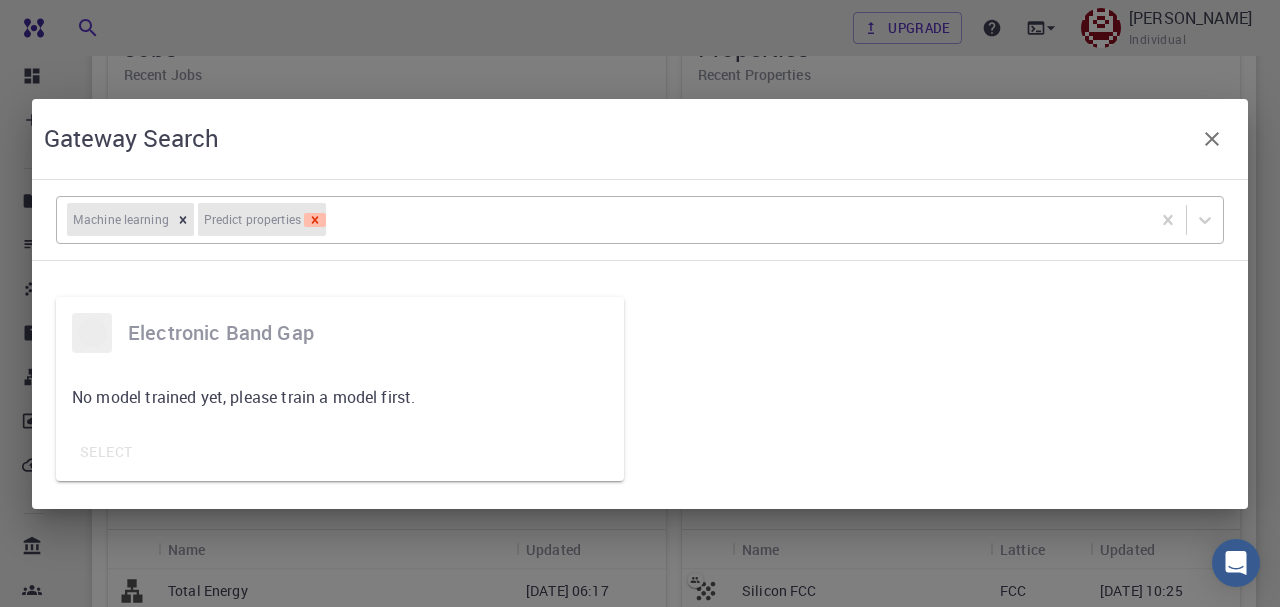 click 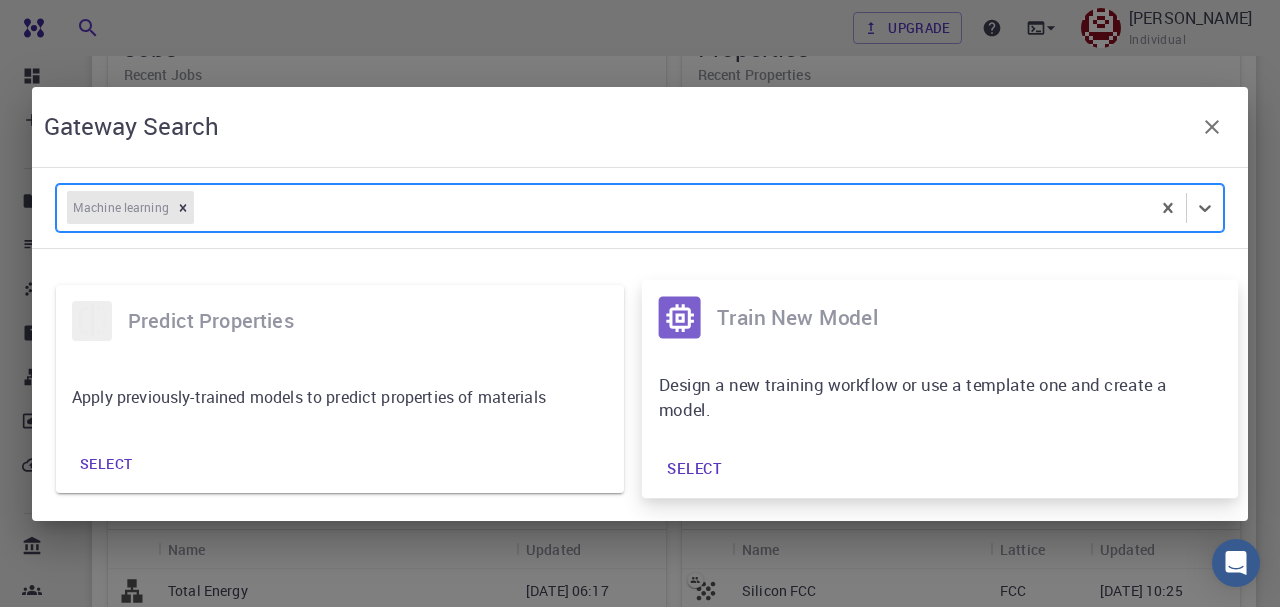 click on "Select" at bounding box center [694, 468] 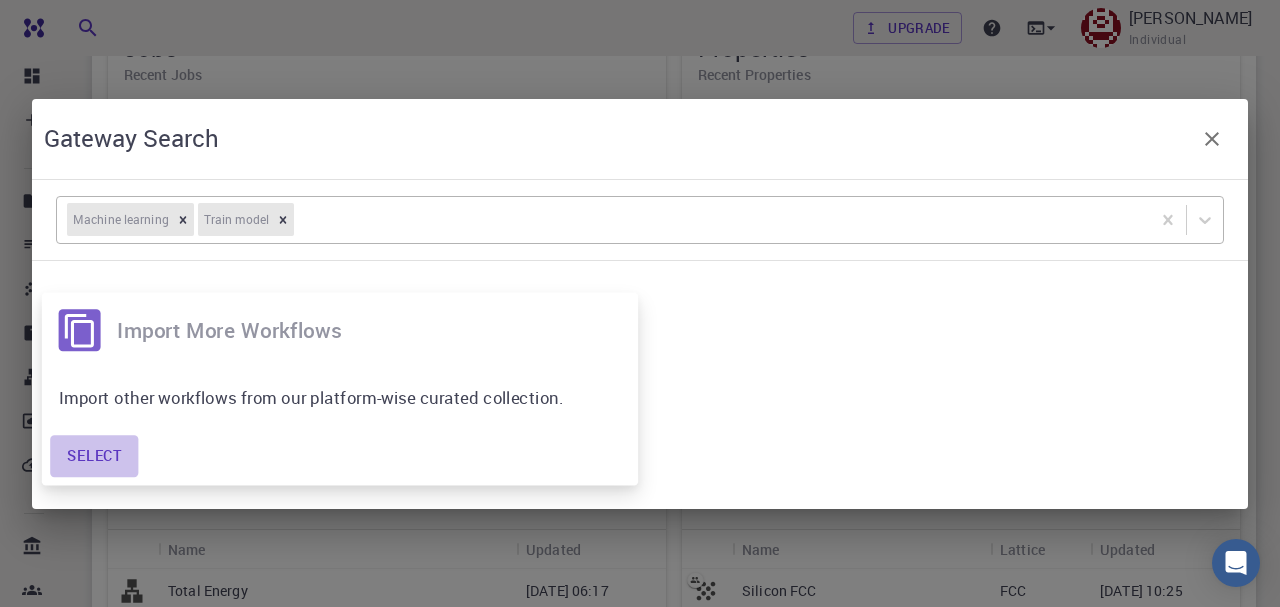 click on "Select" at bounding box center (94, 456) 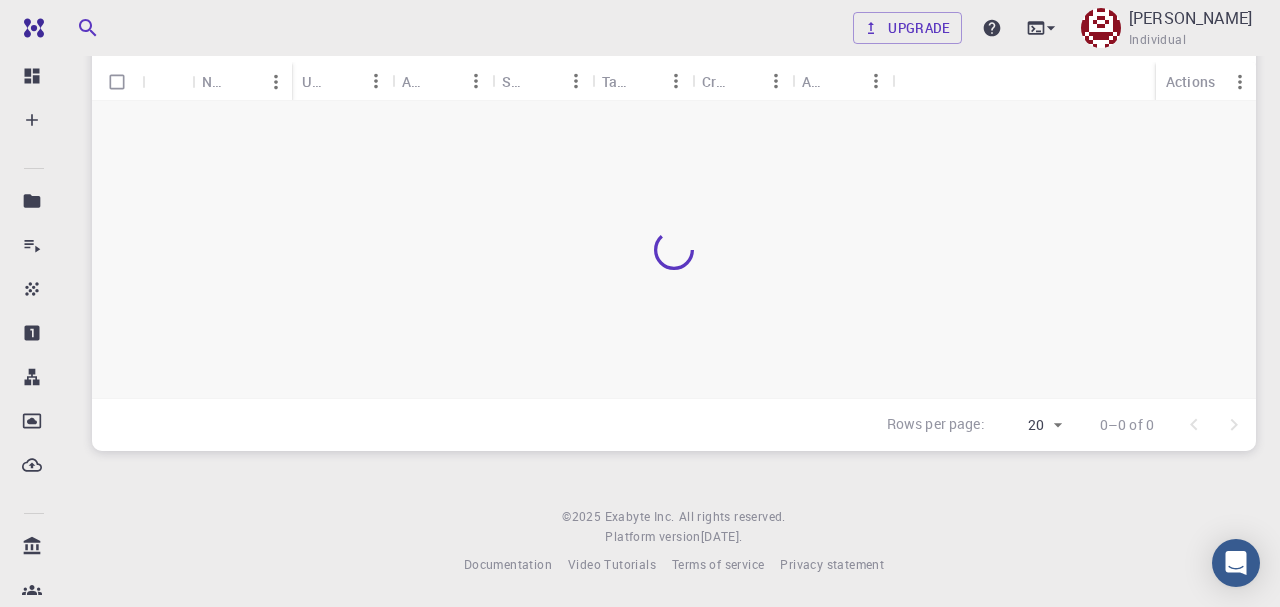 scroll, scrollTop: 164, scrollLeft: 0, axis: vertical 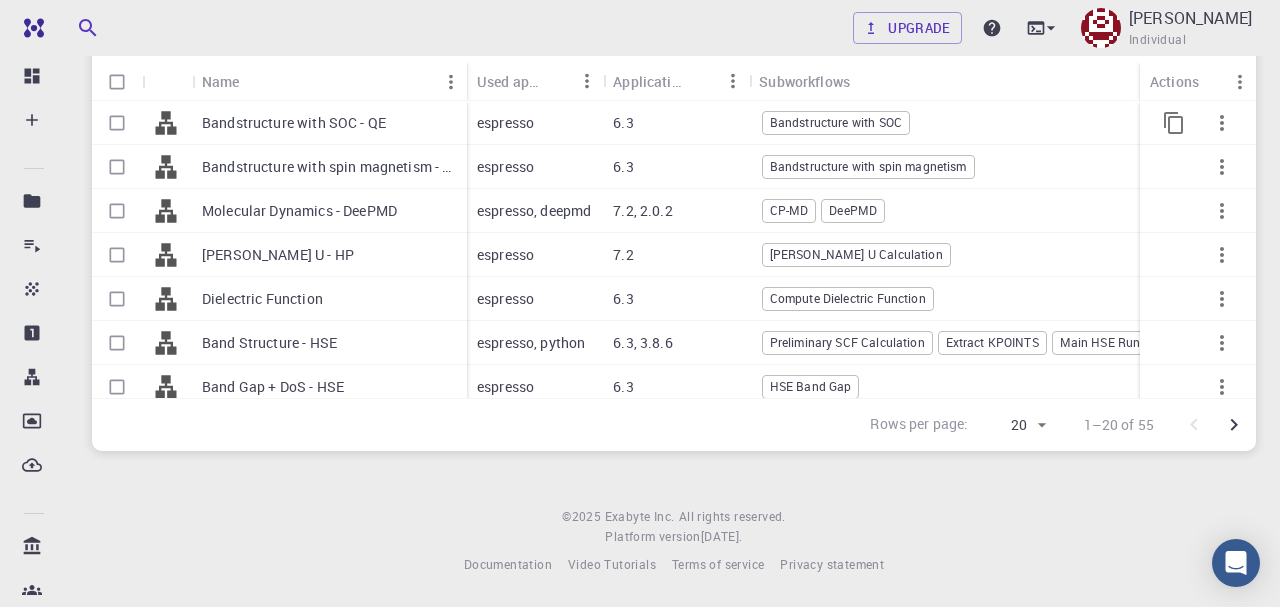 click on "Bandstructure with SOC - QE" at bounding box center [294, 123] 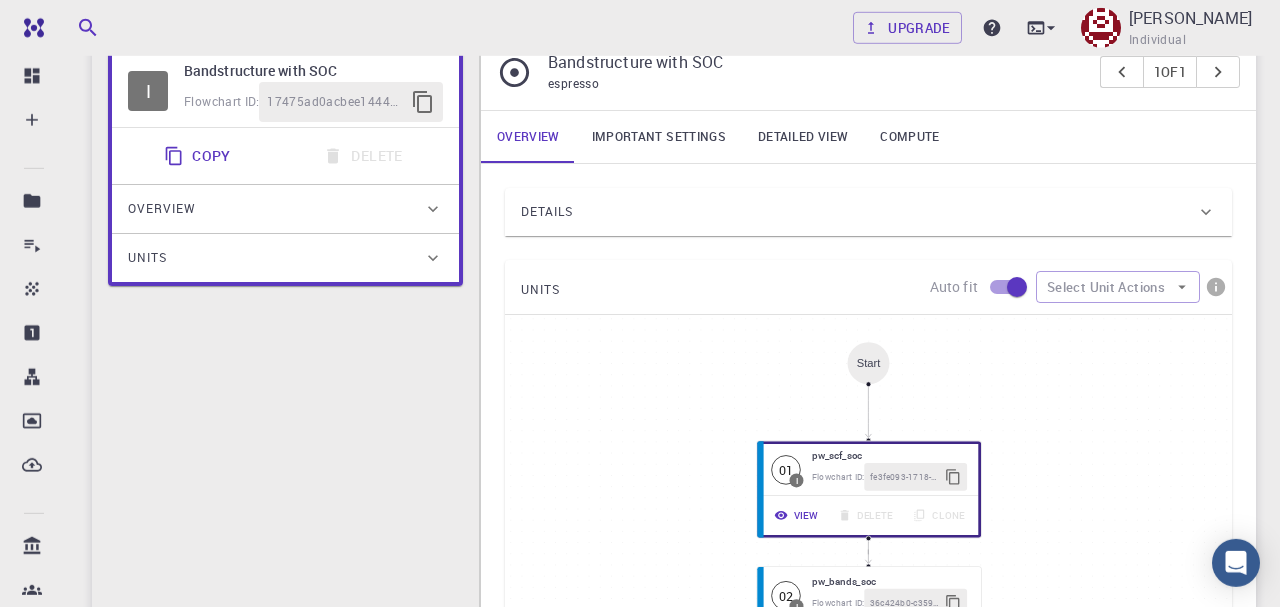 scroll, scrollTop: 104, scrollLeft: 0, axis: vertical 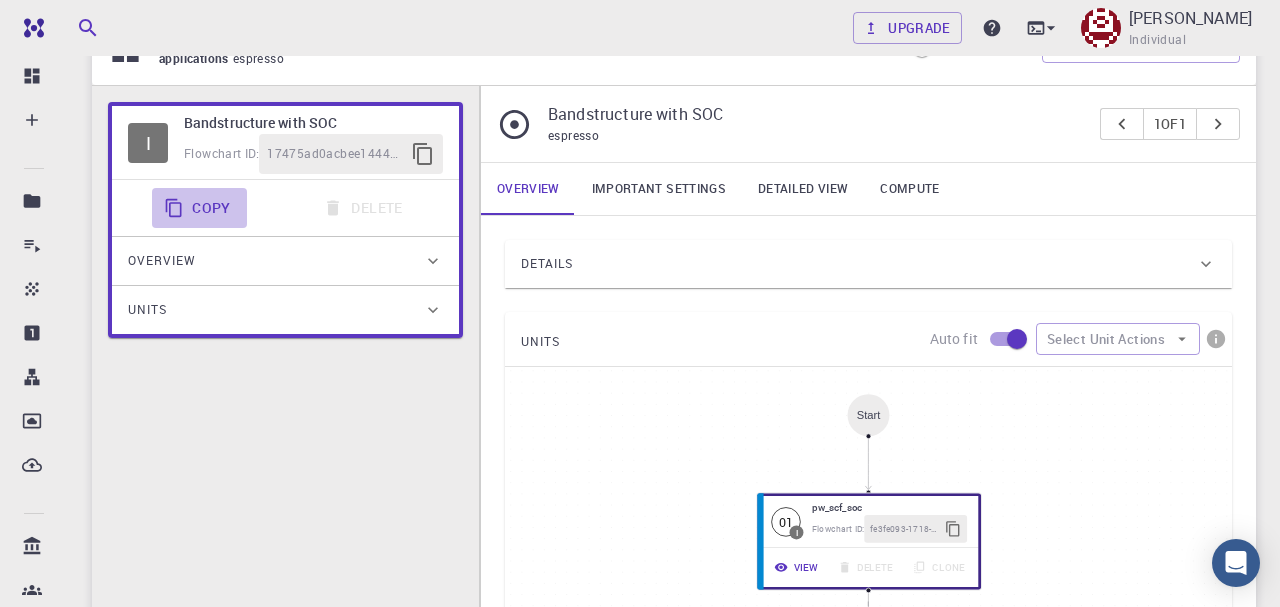 click on "Copy" at bounding box center (199, 208) 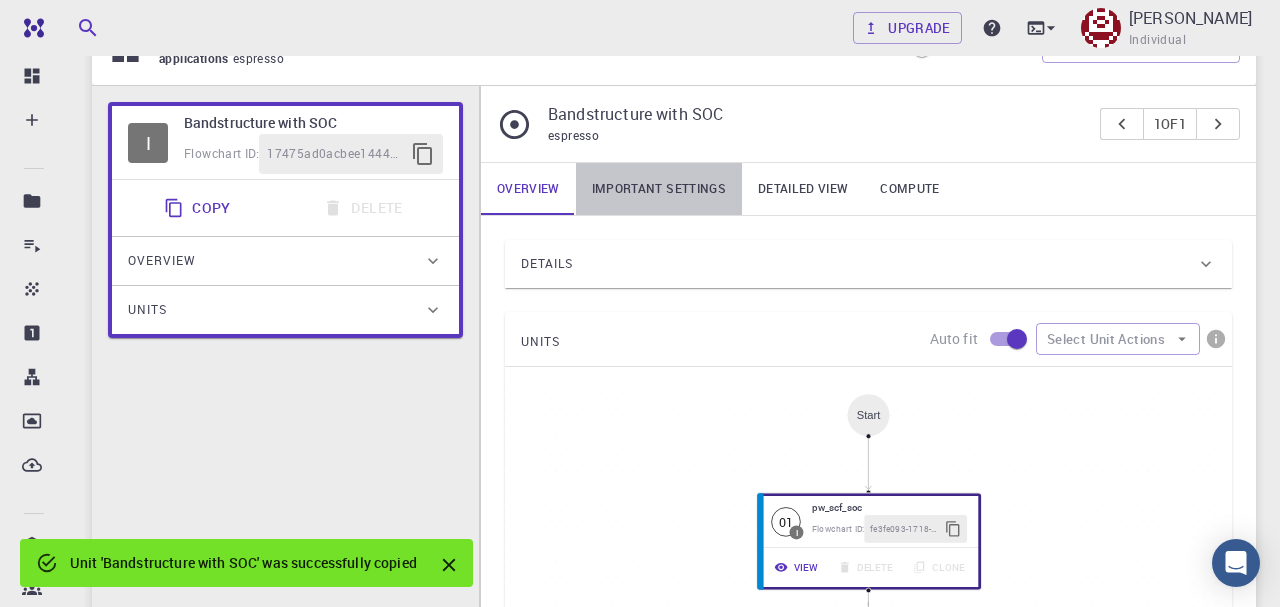 click on "Important settings" at bounding box center (659, 189) 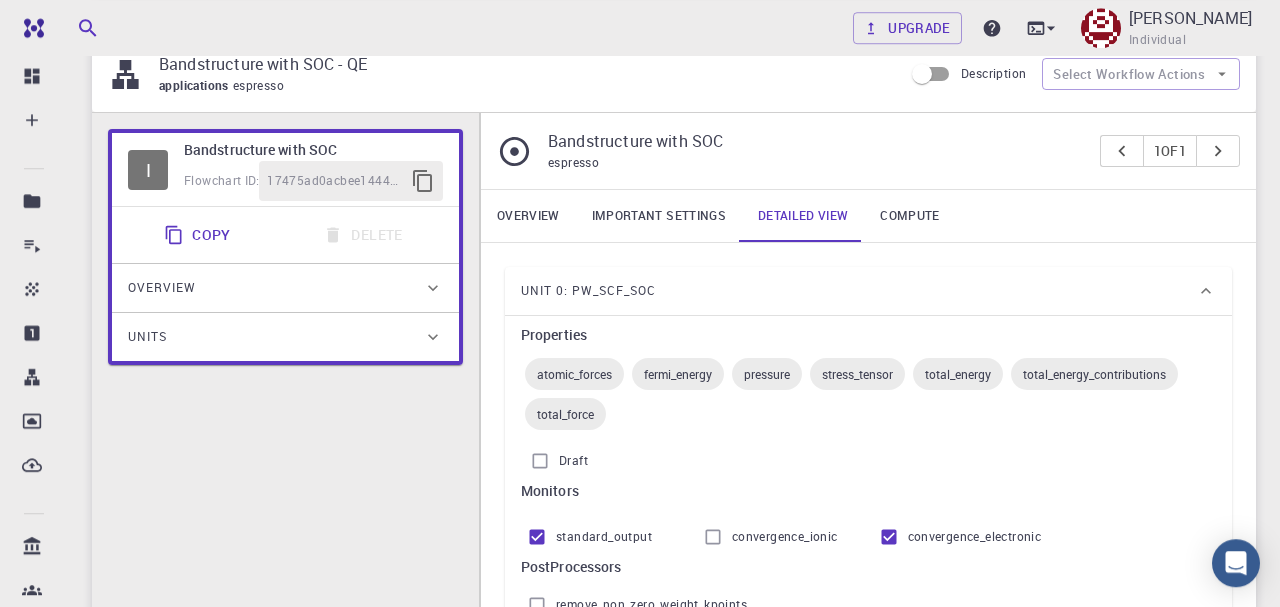 scroll, scrollTop: 0, scrollLeft: 0, axis: both 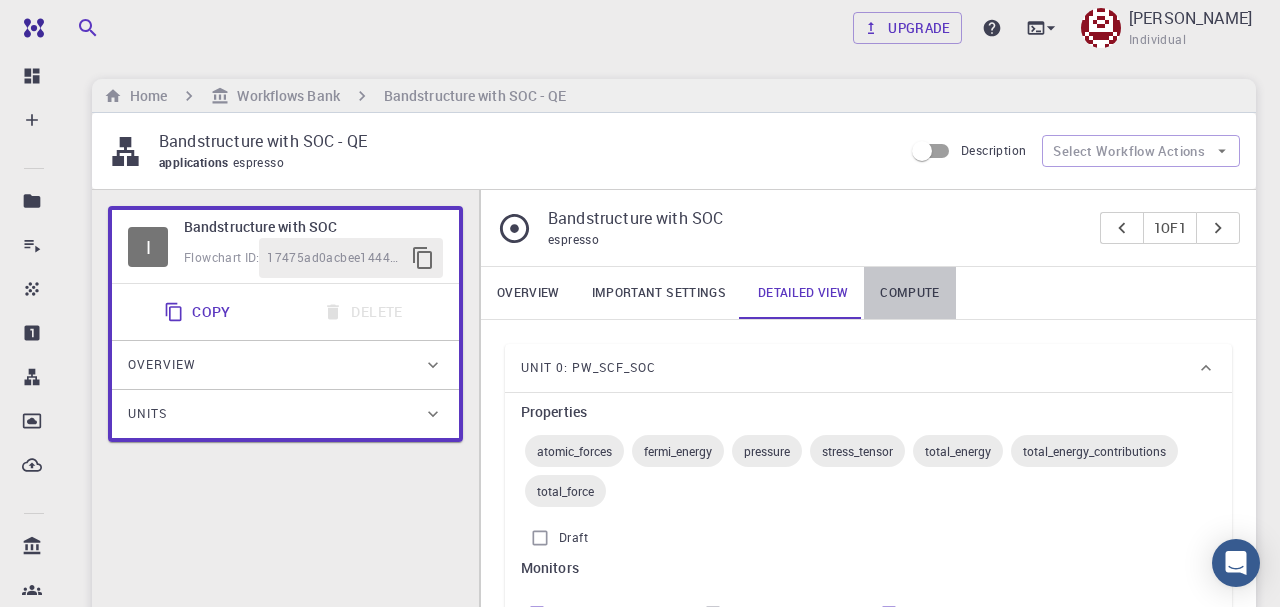 click on "Compute" at bounding box center [909, 293] 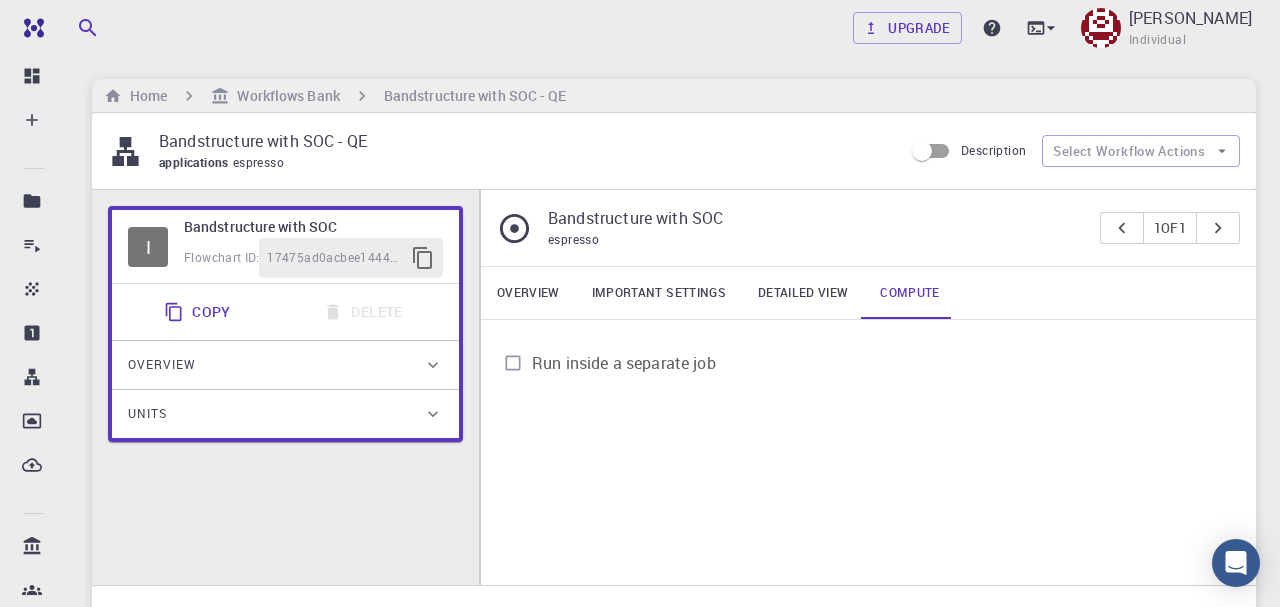 click on "Important settings" at bounding box center (659, 293) 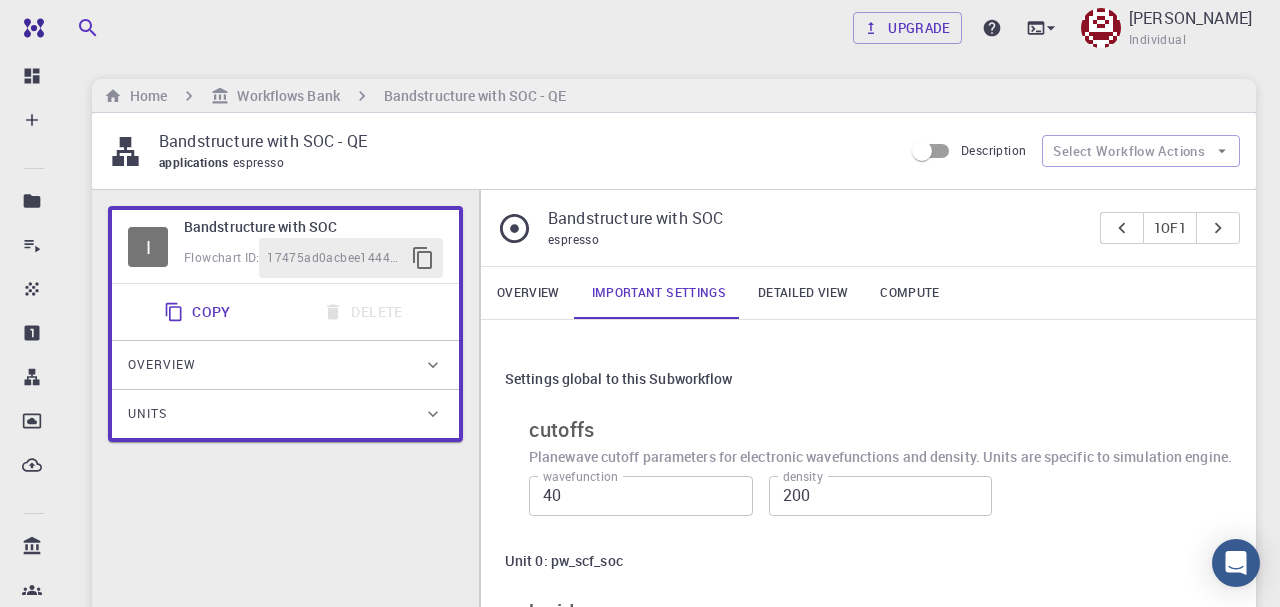 click on "Overview" at bounding box center (528, 293) 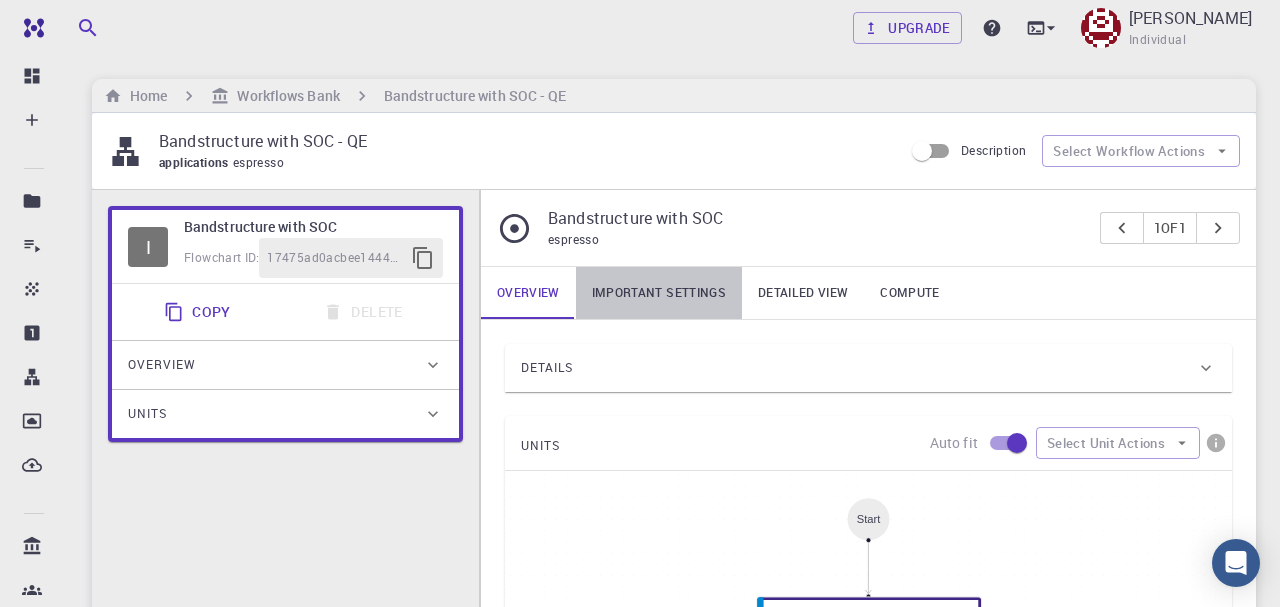 click on "Important settings" at bounding box center (659, 293) 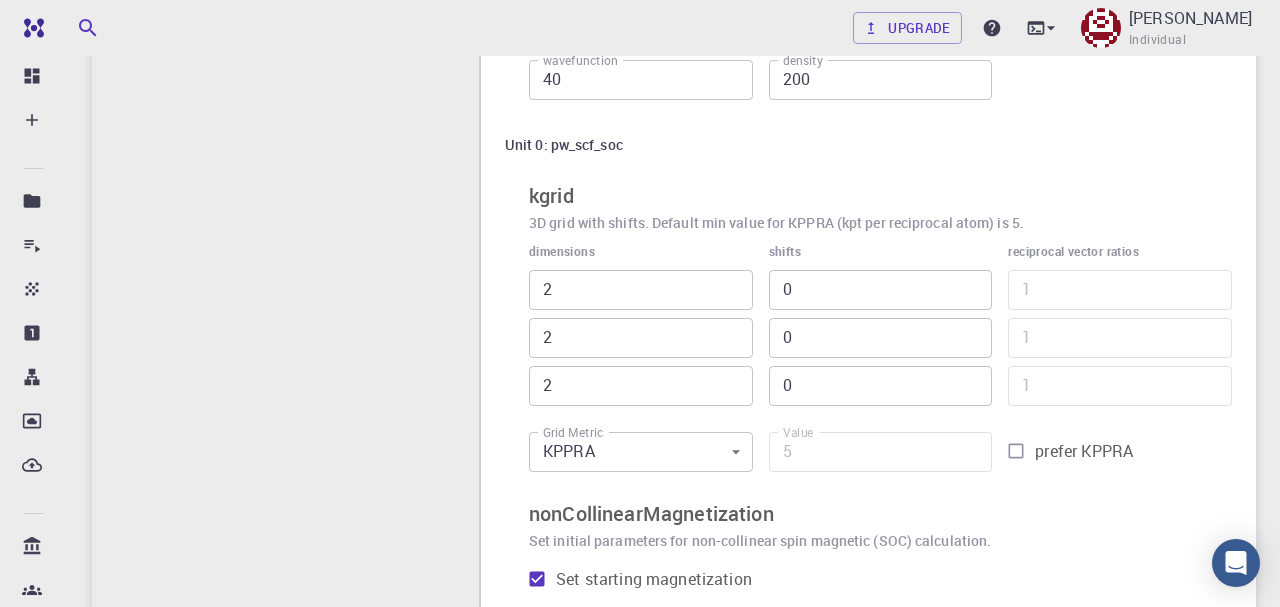 scroll, scrollTop: 0, scrollLeft: 0, axis: both 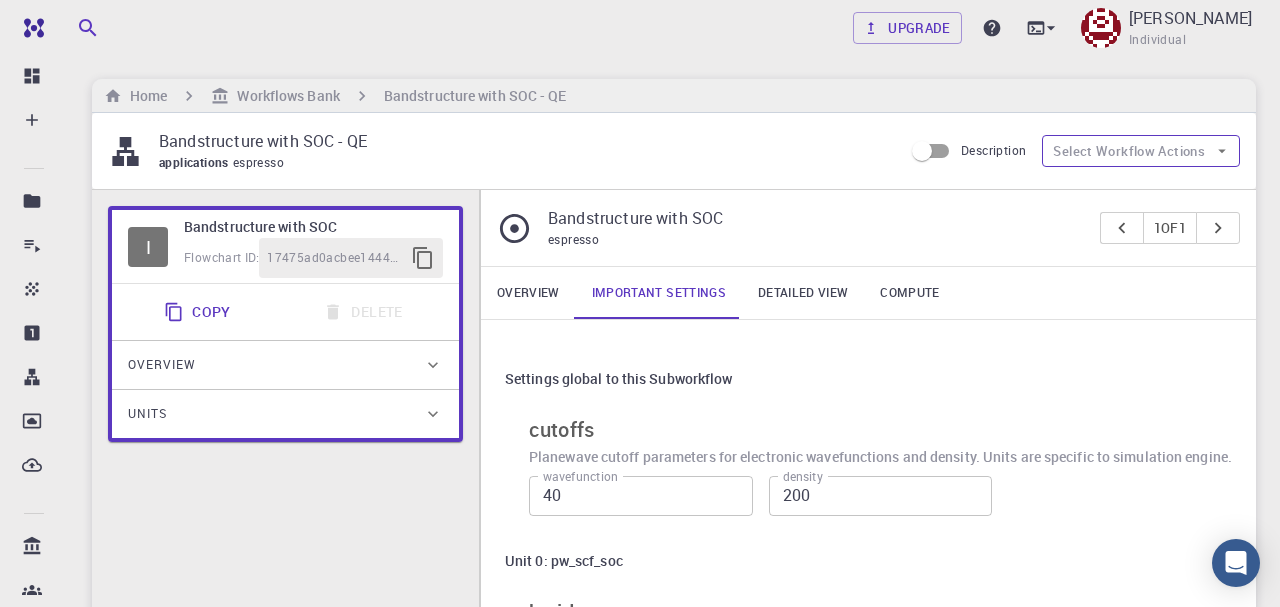 click on "Select Workflow Actions" at bounding box center [1141, 151] 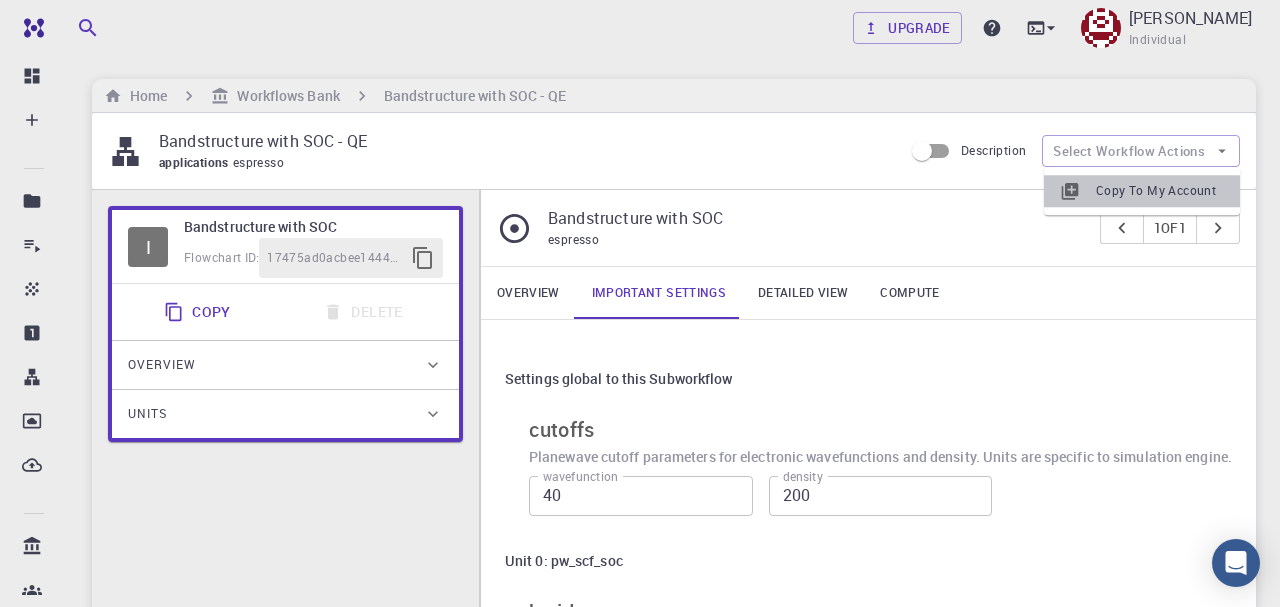 click on "Copy To My Account" at bounding box center (1160, 191) 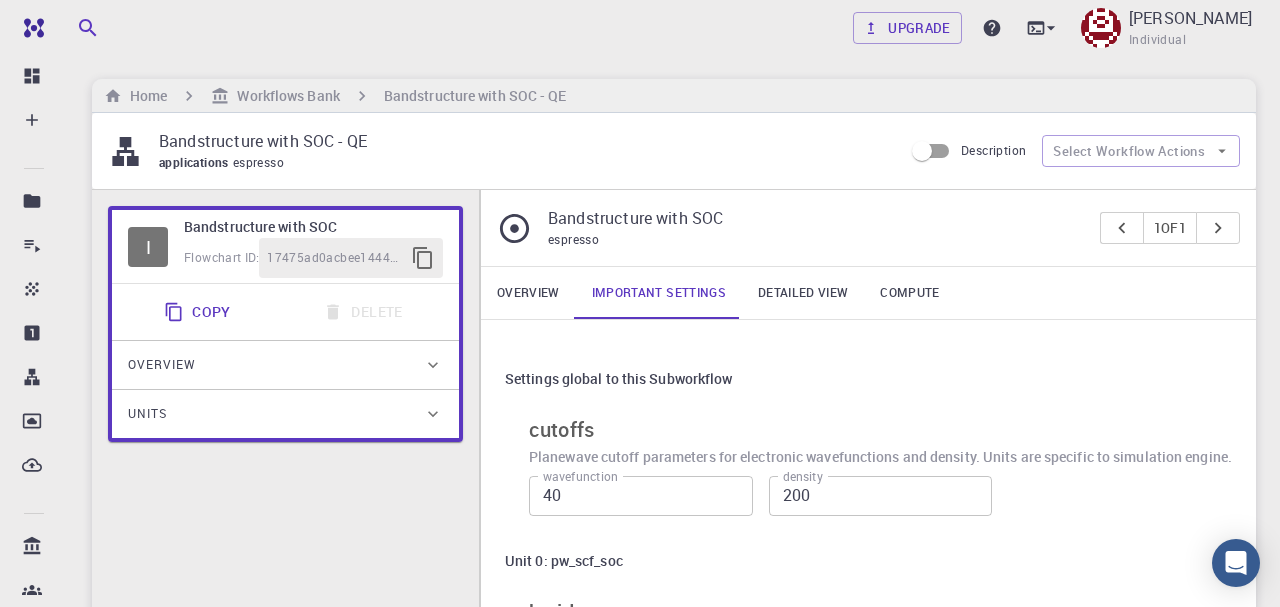click on "Home Workflows Bank Bandstructure with SOC - QE" at bounding box center [674, 96] 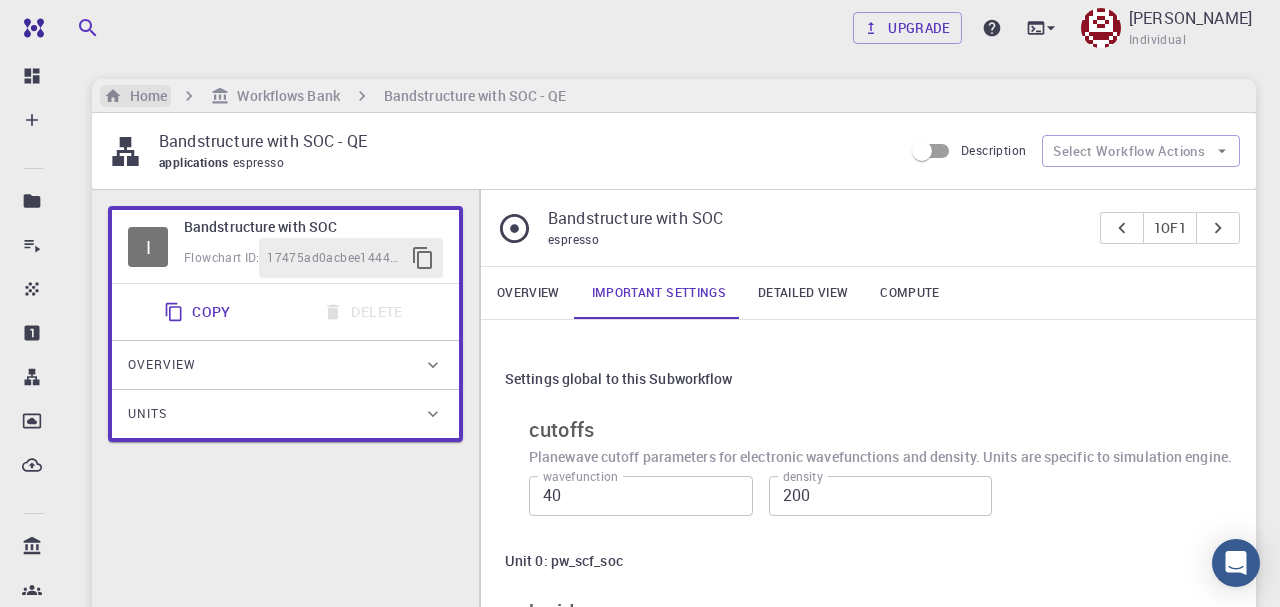 click on "Home" at bounding box center (144, 96) 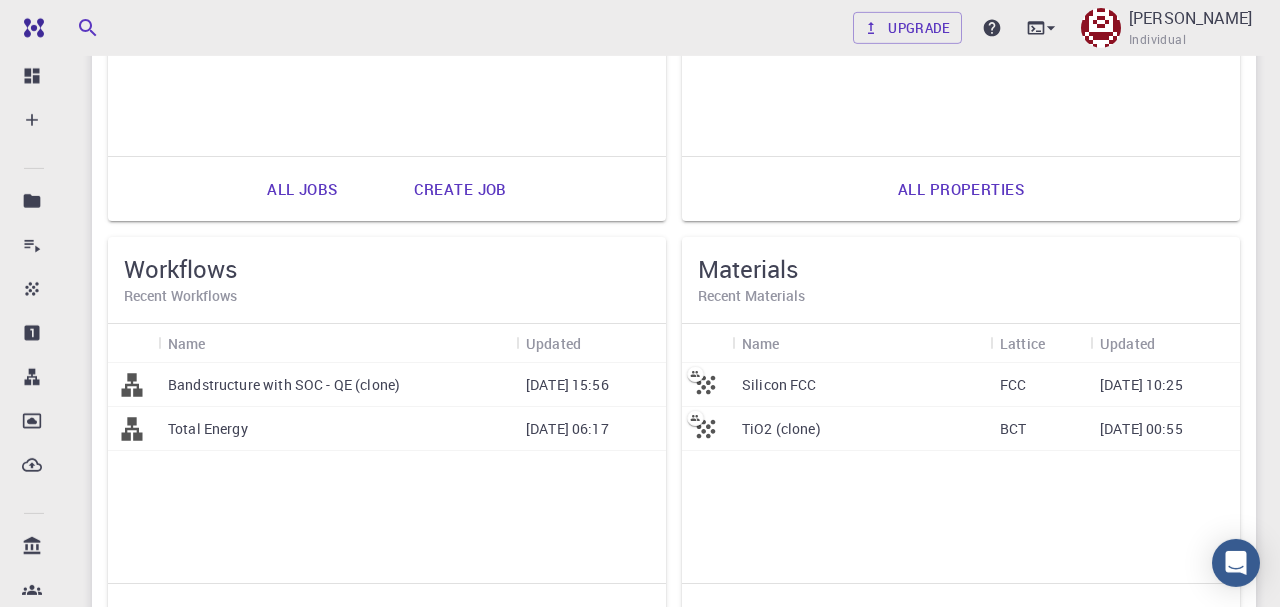 scroll, scrollTop: 416, scrollLeft: 0, axis: vertical 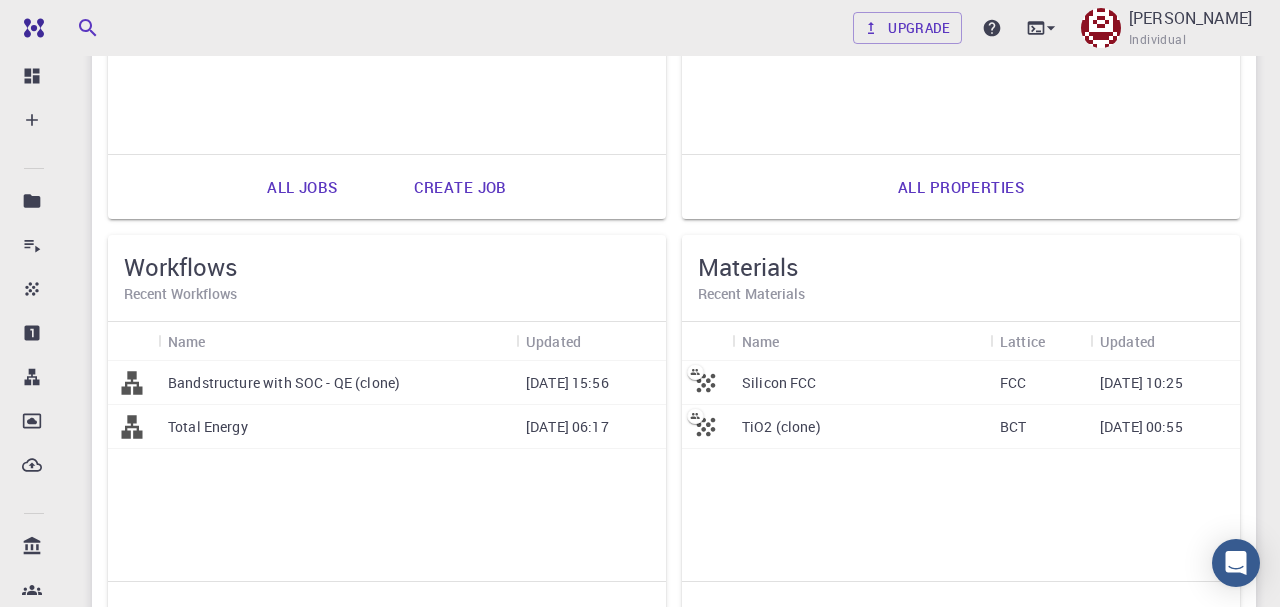 click on "[DATE] 15:56" at bounding box center [591, 383] 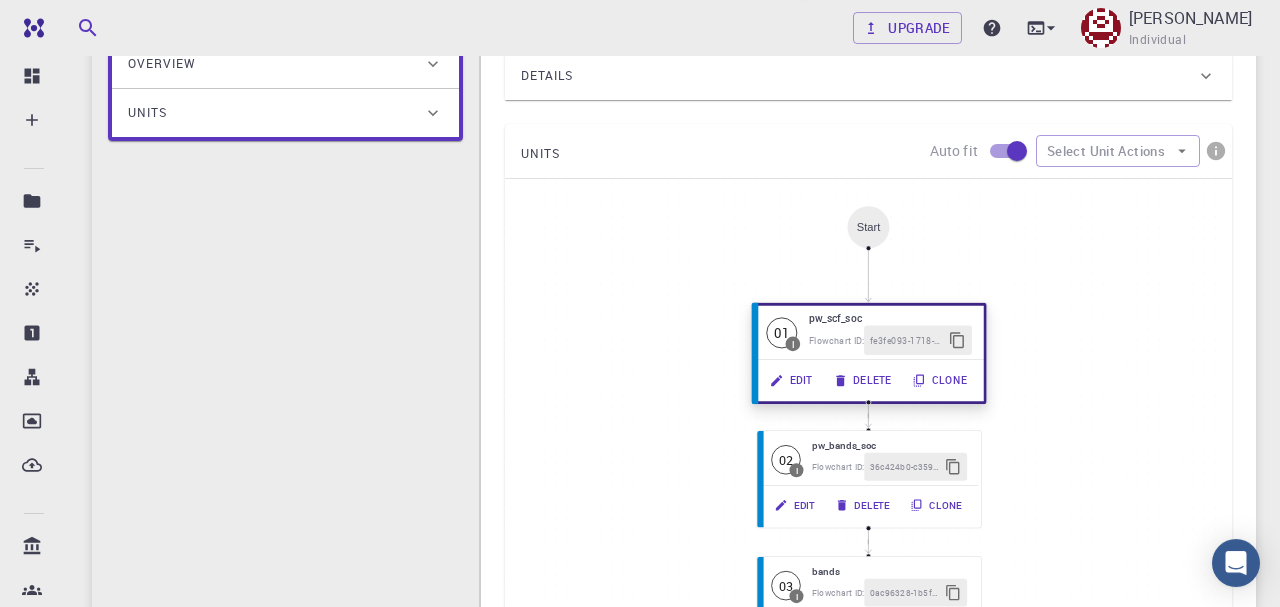 scroll, scrollTop: 312, scrollLeft: 0, axis: vertical 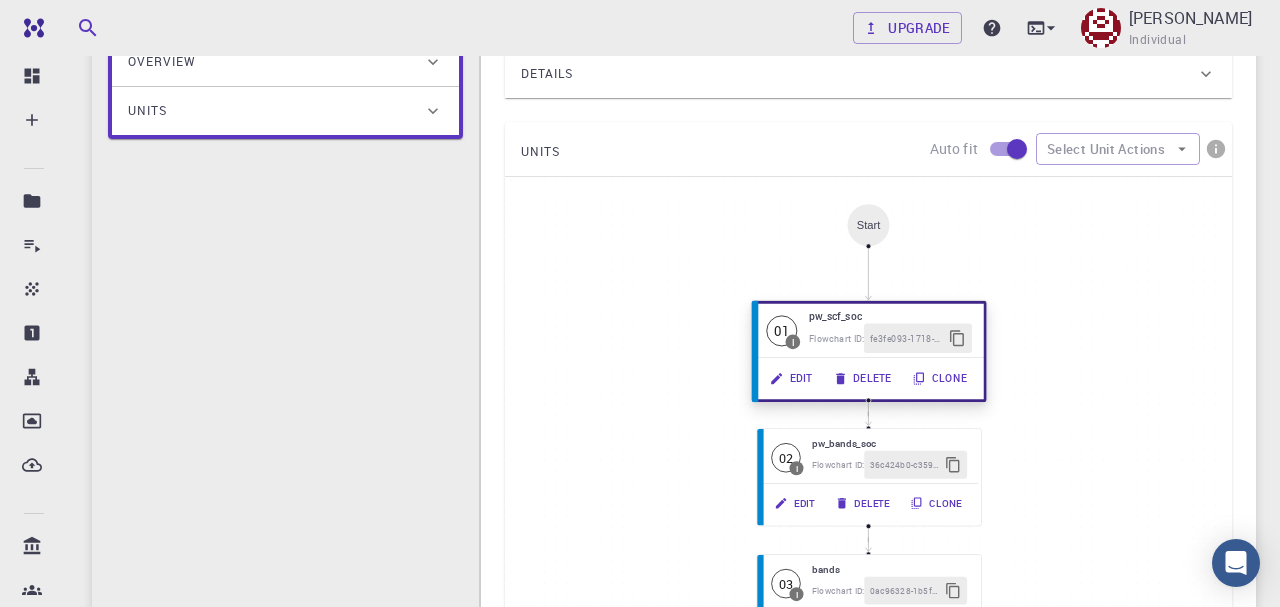 click on "pw_scf_soc" at bounding box center [890, 316] 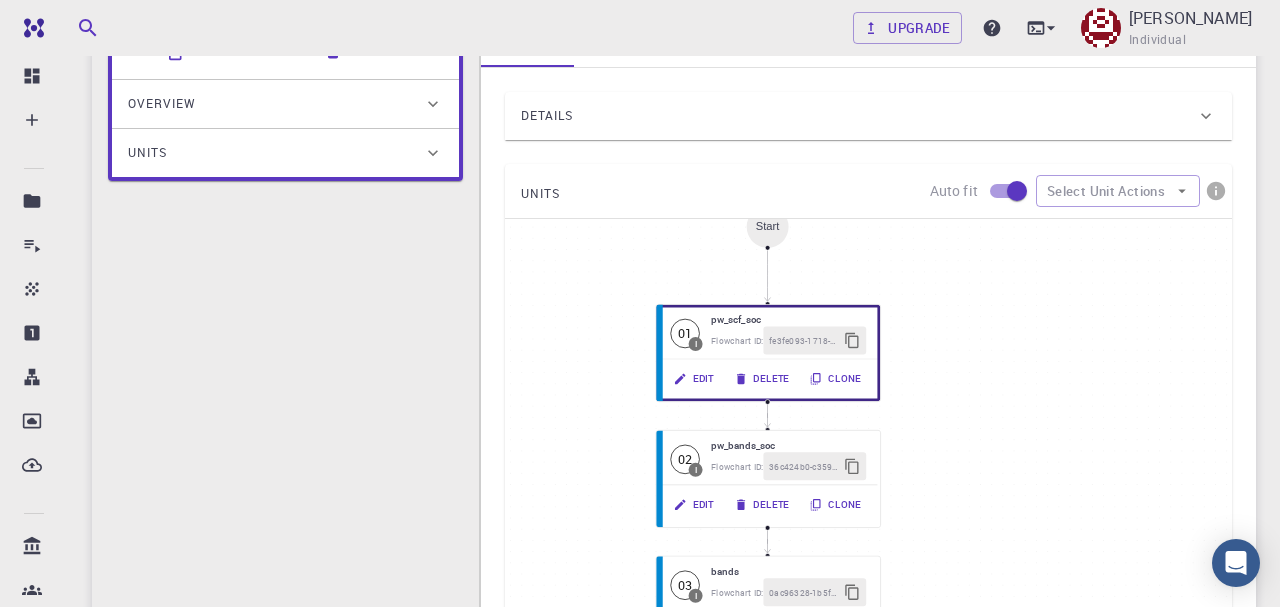scroll, scrollTop: 0, scrollLeft: 0, axis: both 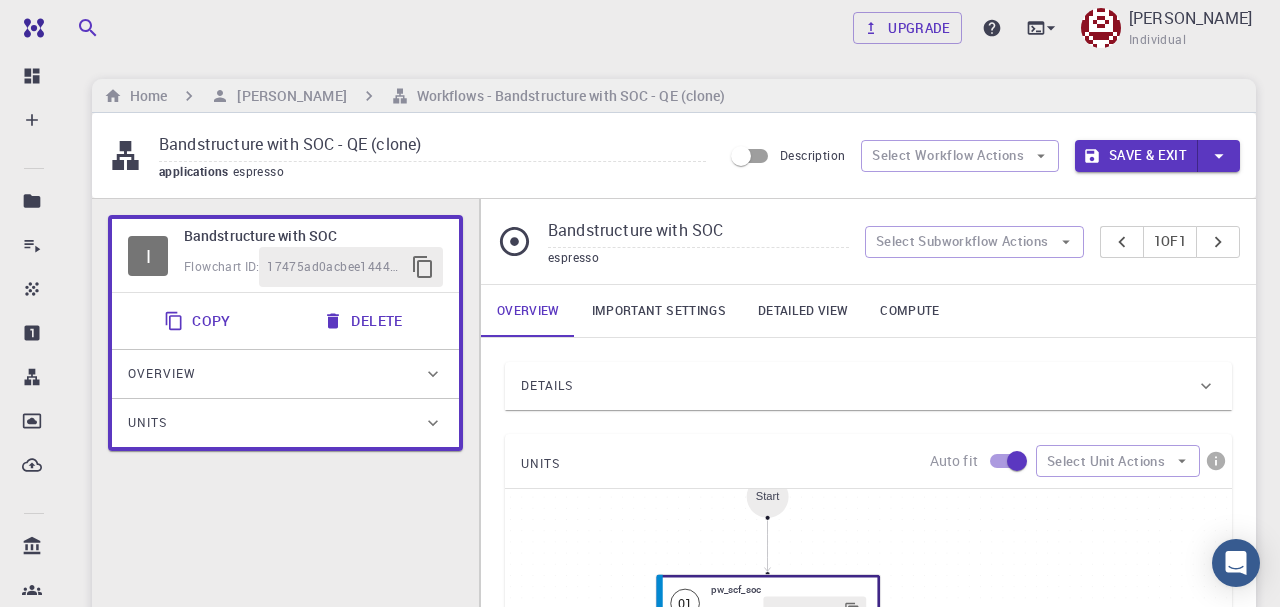 click on "Save & Exit" at bounding box center [1136, 156] 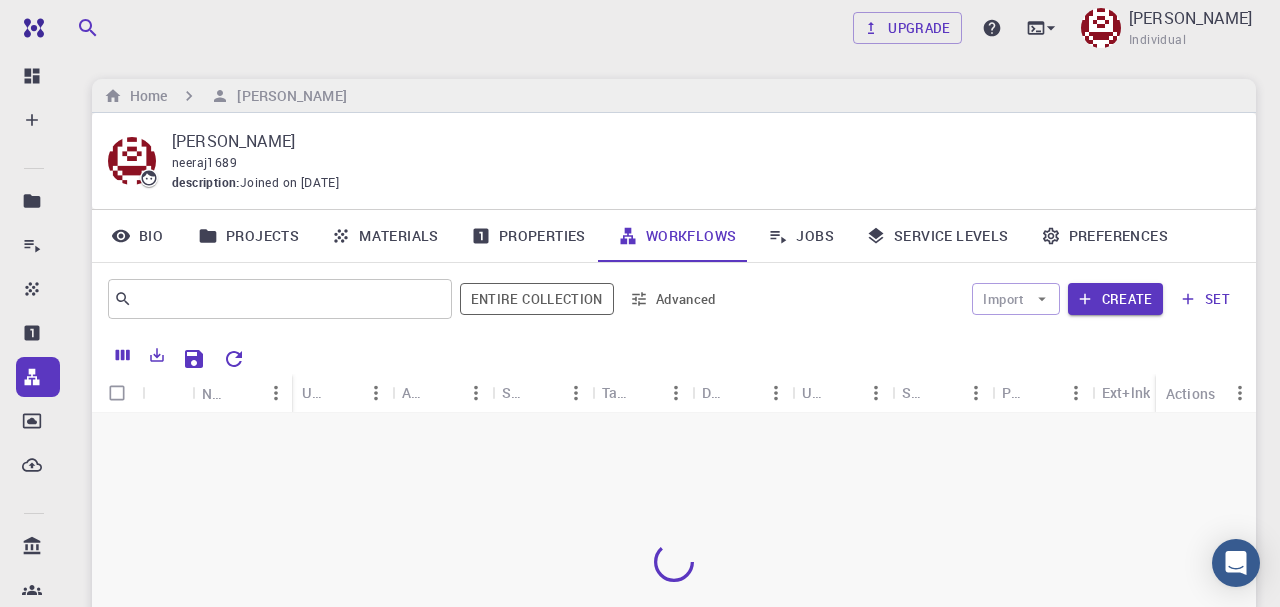 click on "Upgrade [PERSON_NAME] Individual Home [PERSON_NAME] [PERSON_NAME] neeraj1689 description :   Joined on [DATE] Bio Projects Materials Properties Workflows Jobs Service Levels Preferences ​ Entire collection Advanced Import Create set Name Used application Application Version Subworkflows Tags Default Up-to-date Shared Public Ext+lnk Ext+web Actions Rows per page: 20 20 0–0 of 0 ©  2025   Exabyte Inc.   All rights reserved. Platform version  [DATE] . Documentation Video Tutorials Terms of service Privacy statement" at bounding box center [674, 459] 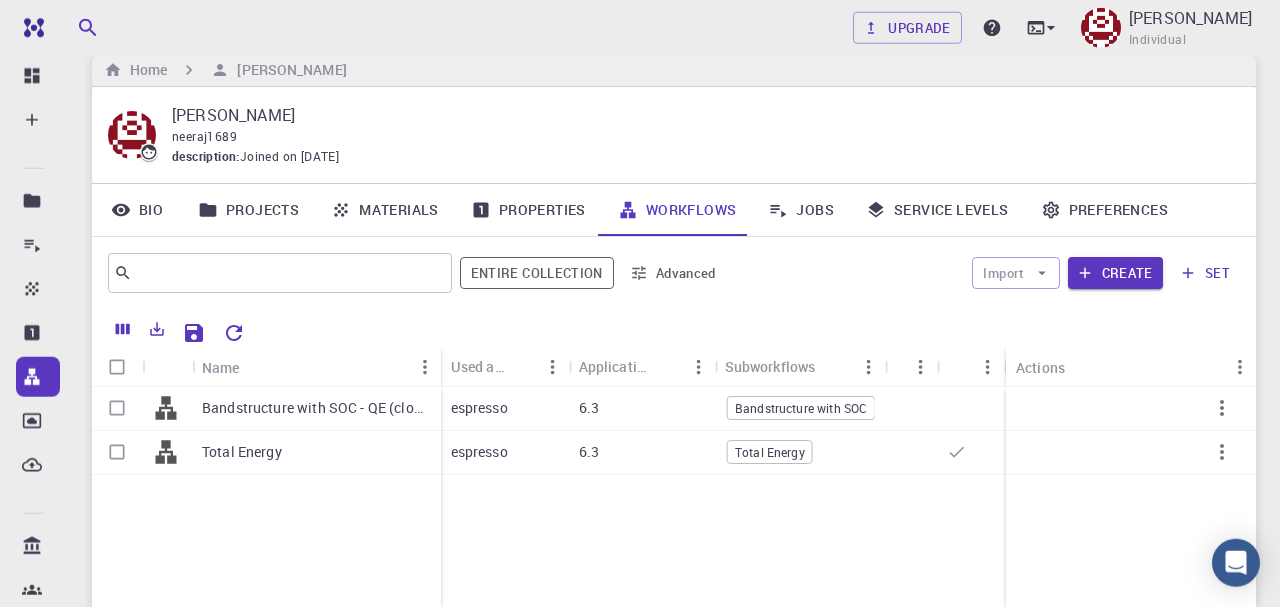 scroll, scrollTop: 2, scrollLeft: 0, axis: vertical 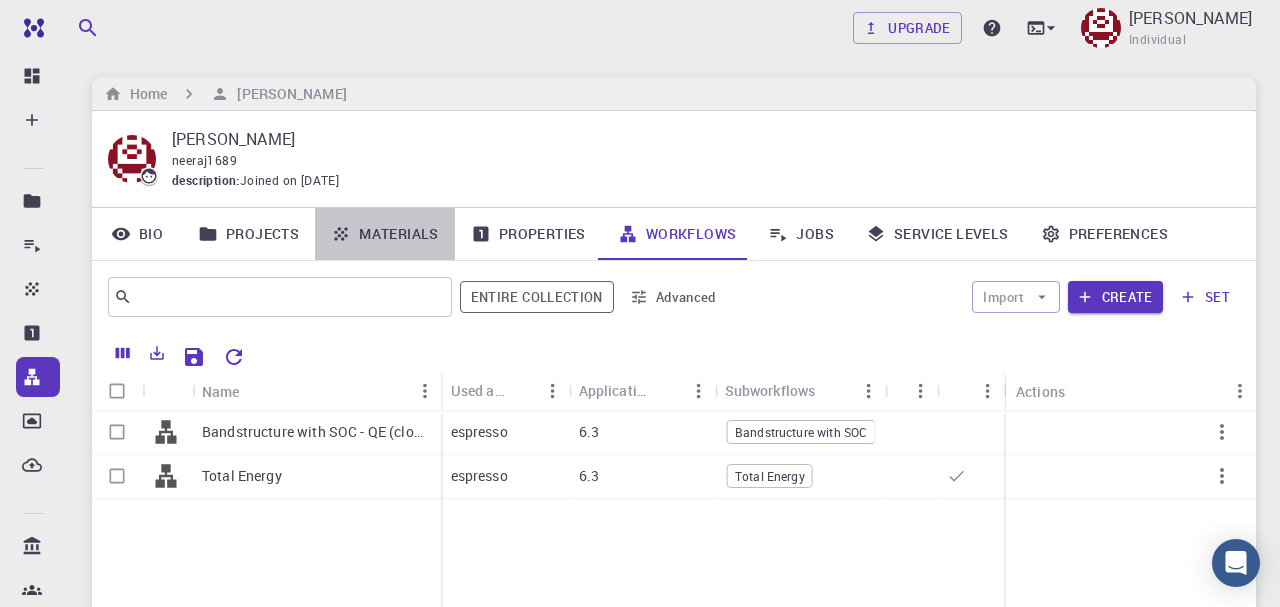 click on "Materials" at bounding box center (385, 234) 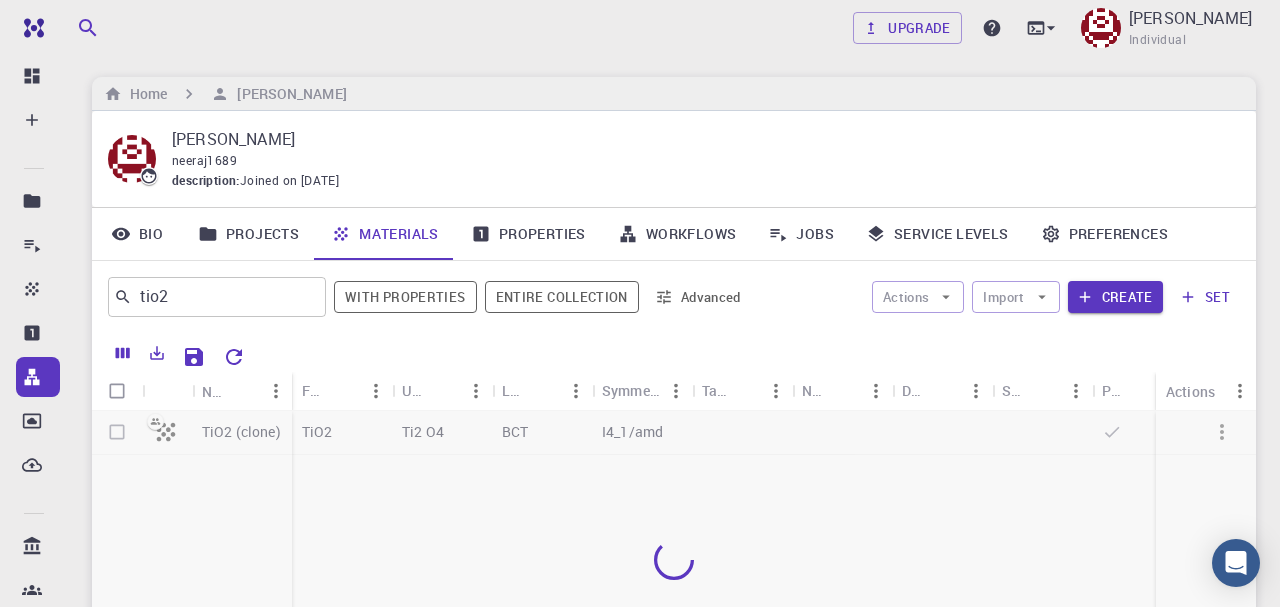 scroll, scrollTop: 210, scrollLeft: 0, axis: vertical 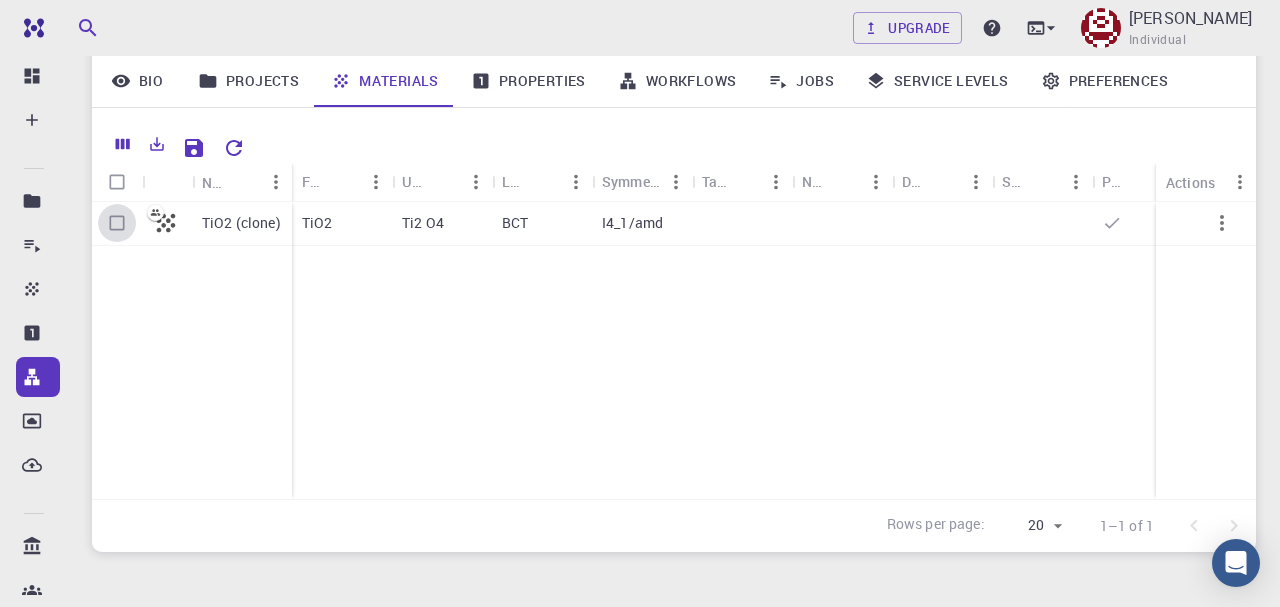 click at bounding box center [117, 223] 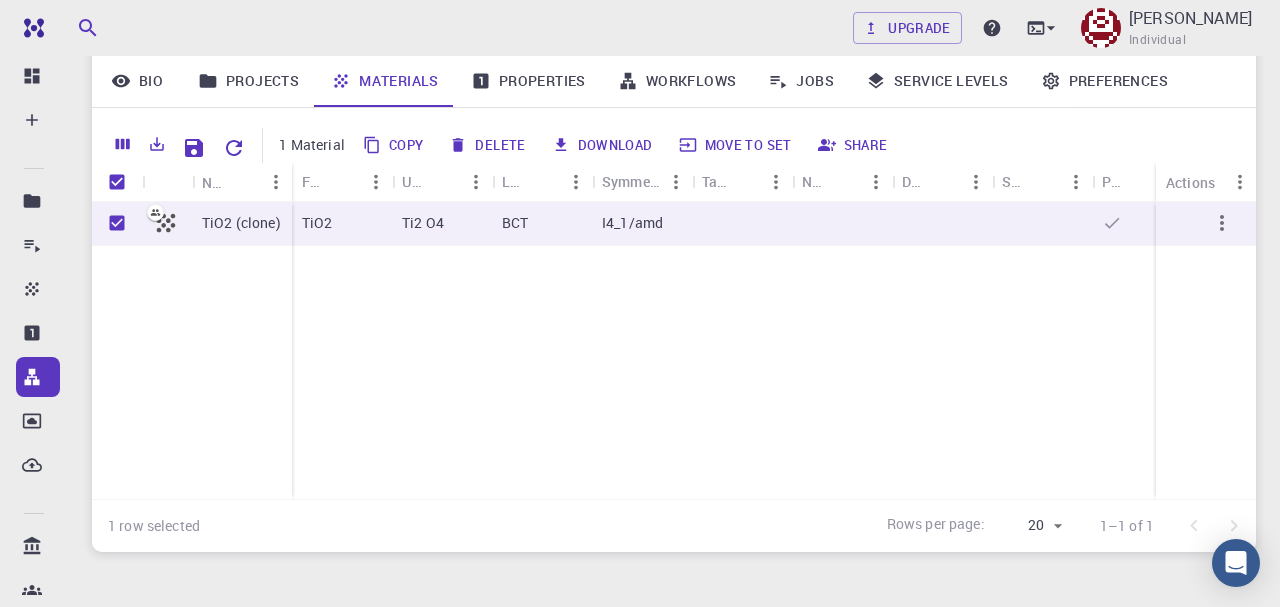 click on "Move to set" at bounding box center (736, 145) 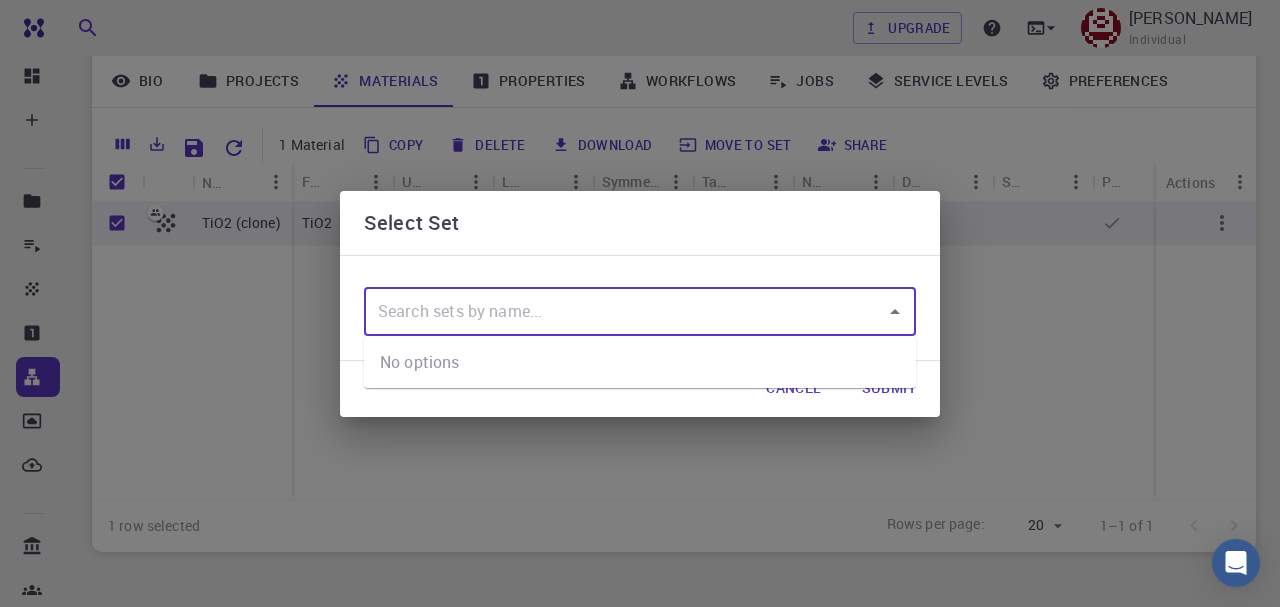 click at bounding box center [625, 312] 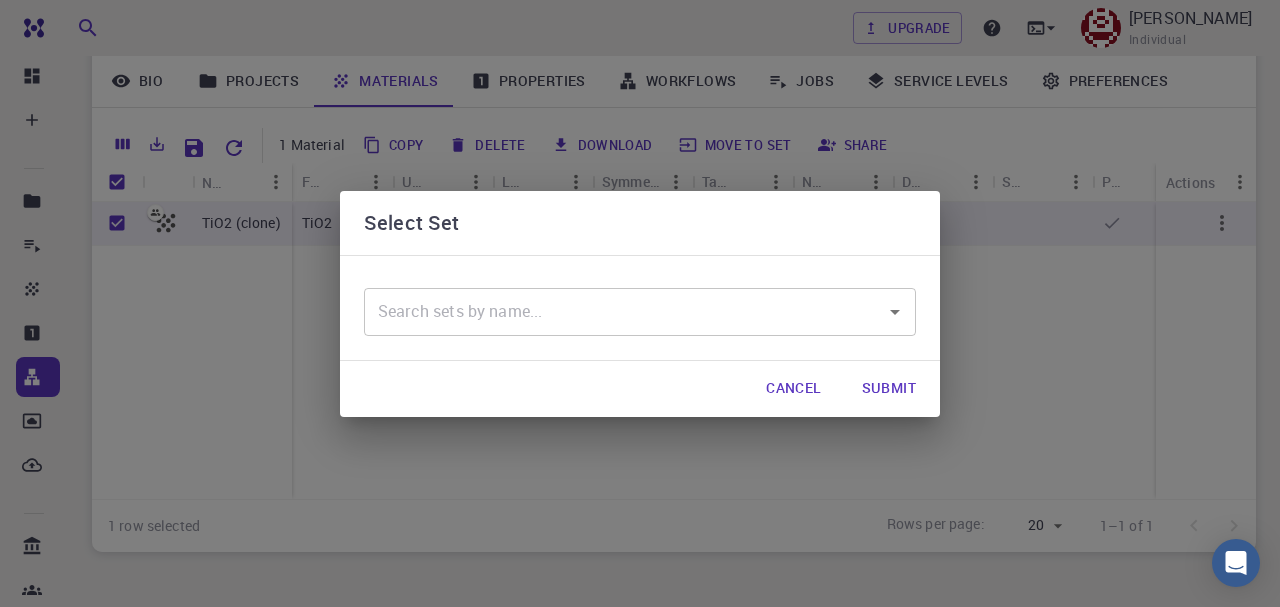 click on "​" at bounding box center (640, 308) 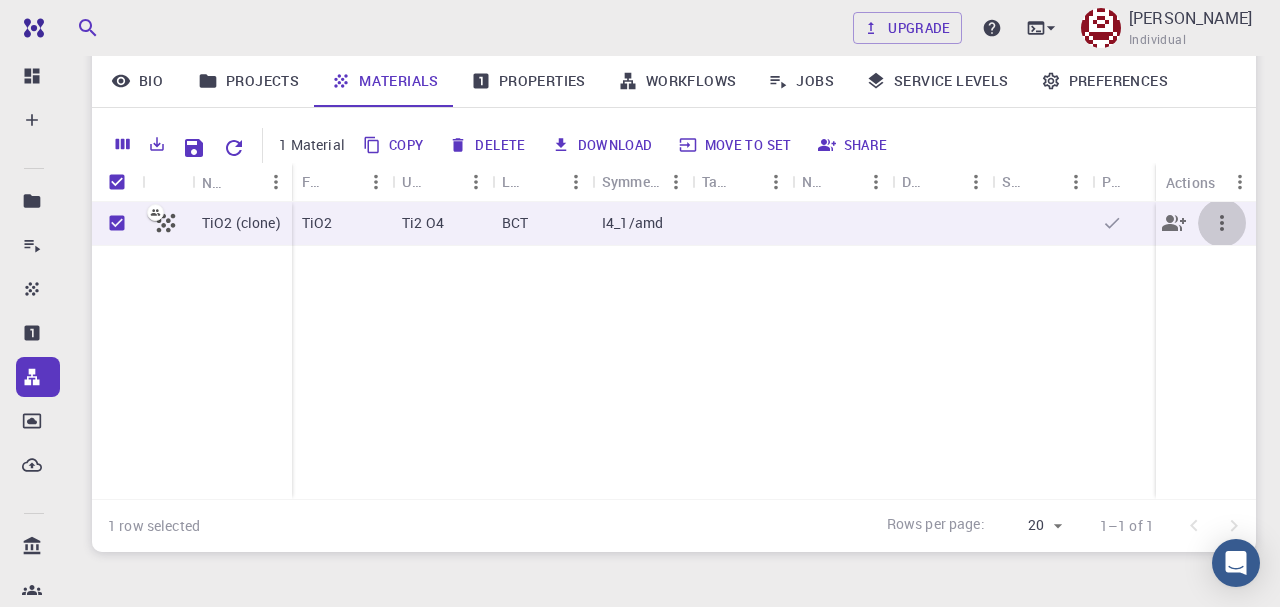 click 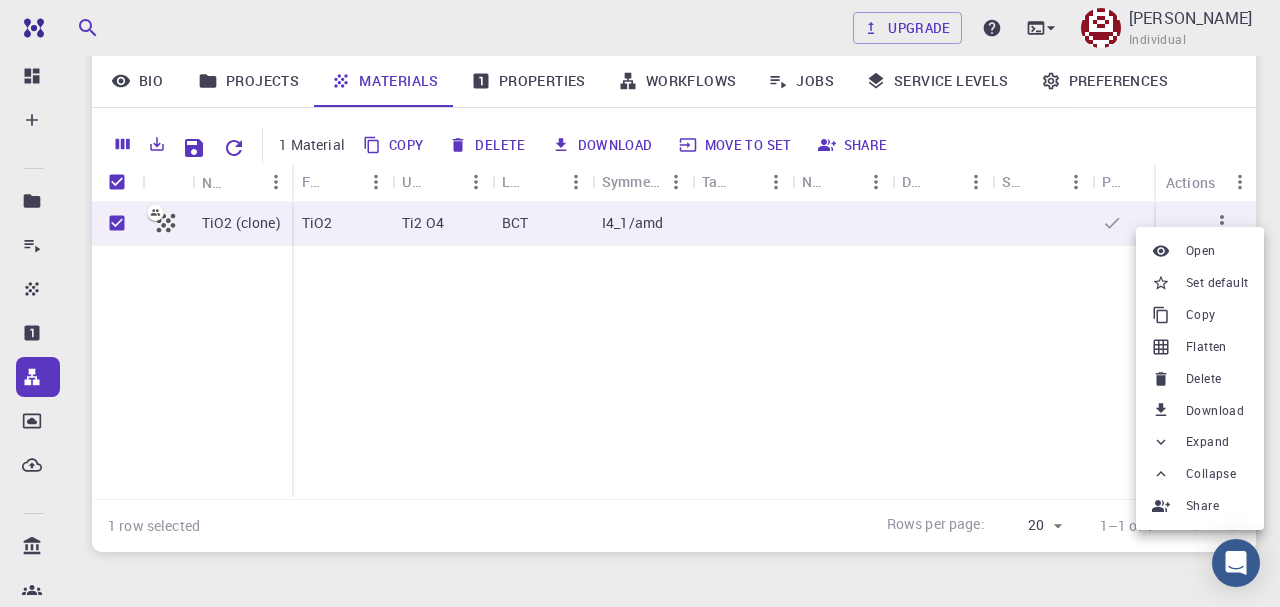 click on "Flatten" at bounding box center [1206, 347] 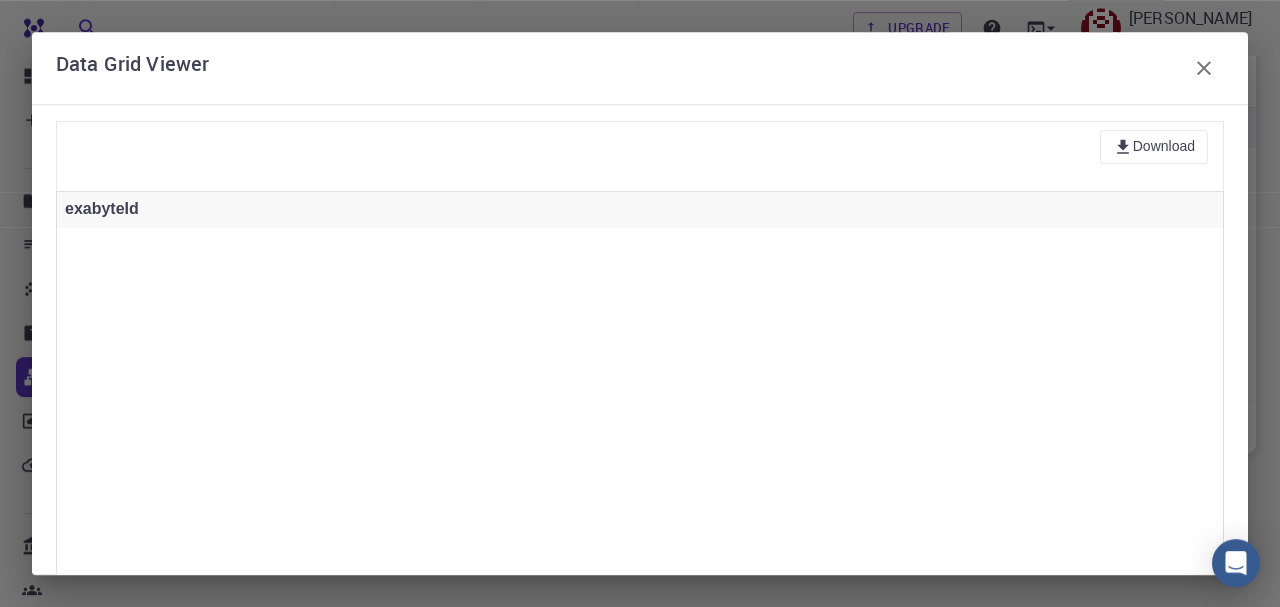 scroll, scrollTop: 0, scrollLeft: 0, axis: both 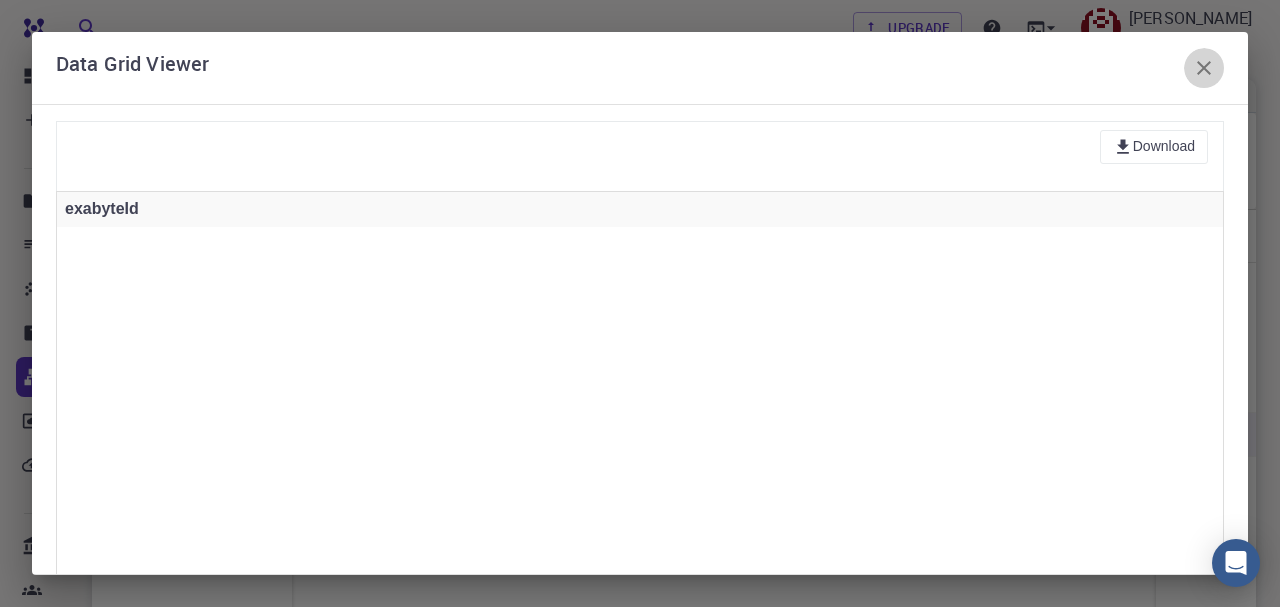 click 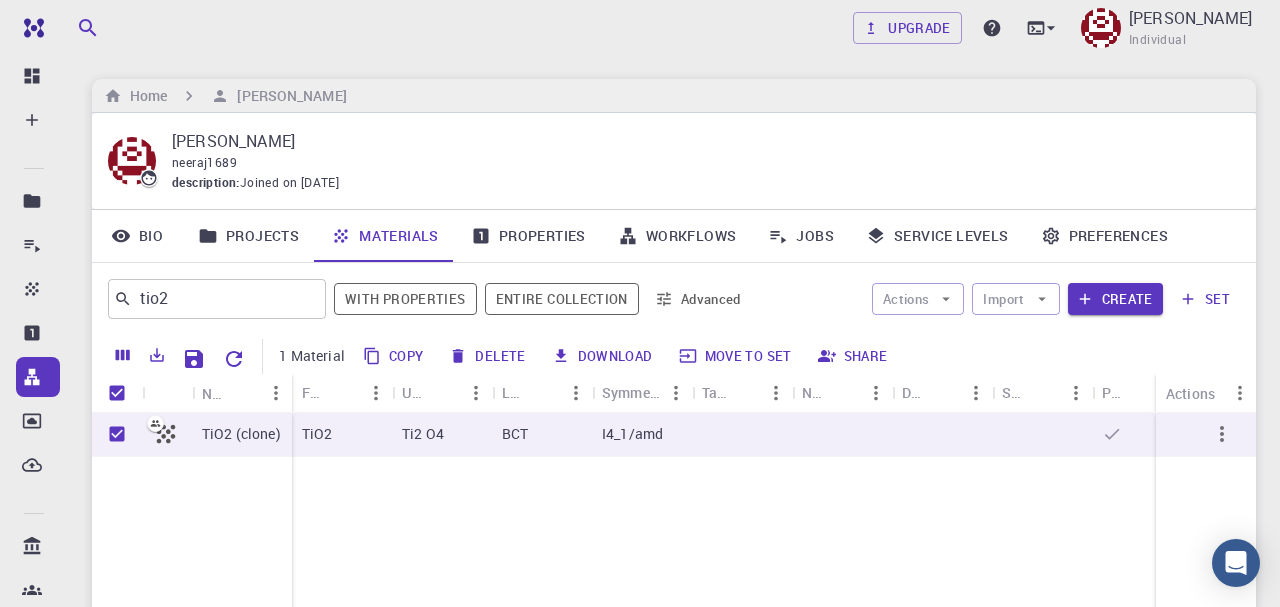 click on "Bio" at bounding box center (137, 236) 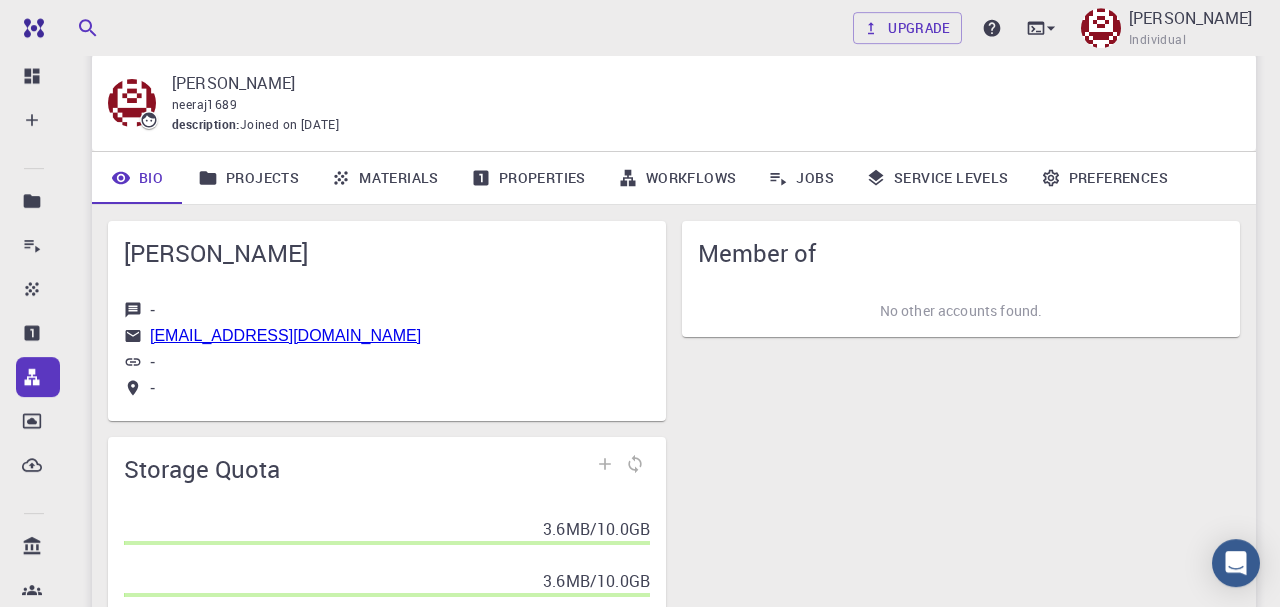 scroll, scrollTop: 0, scrollLeft: 0, axis: both 